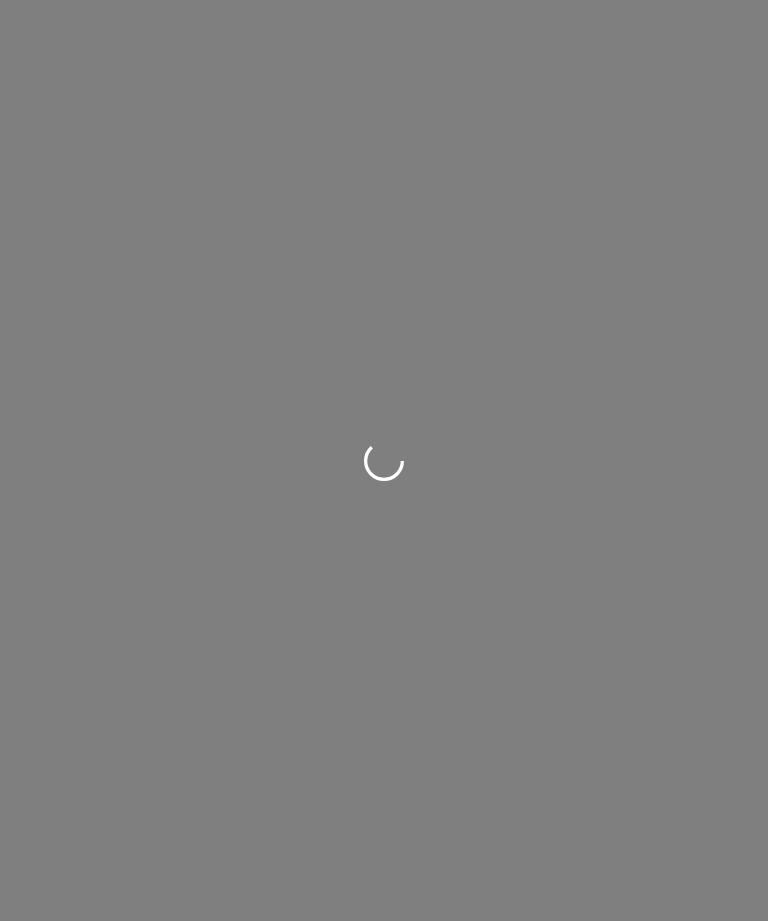 scroll, scrollTop: 0, scrollLeft: 0, axis: both 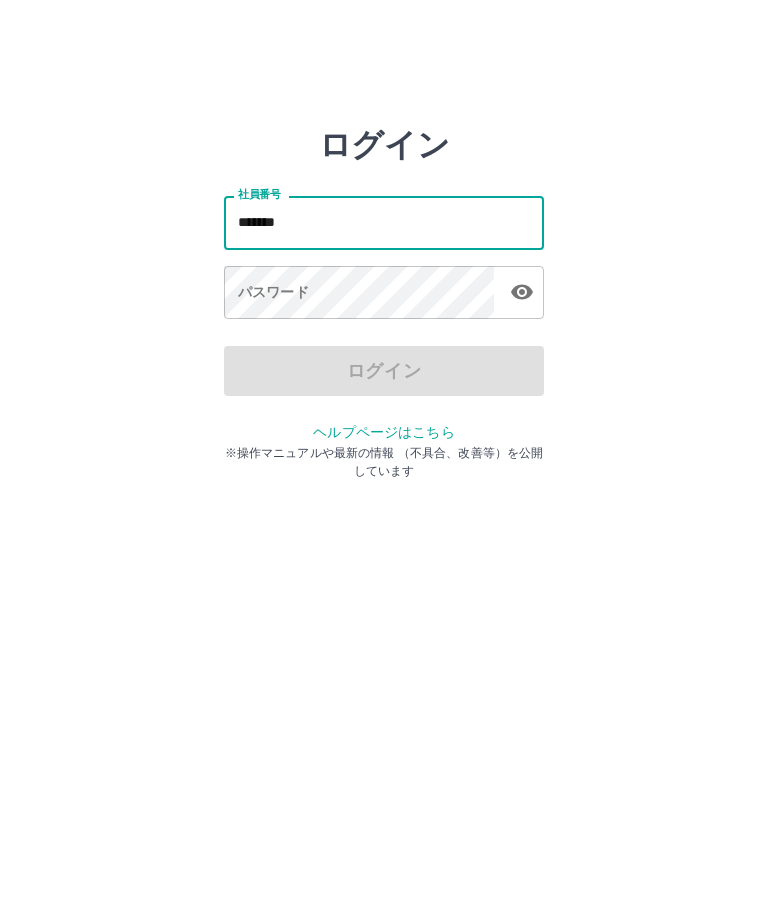 type on "*******" 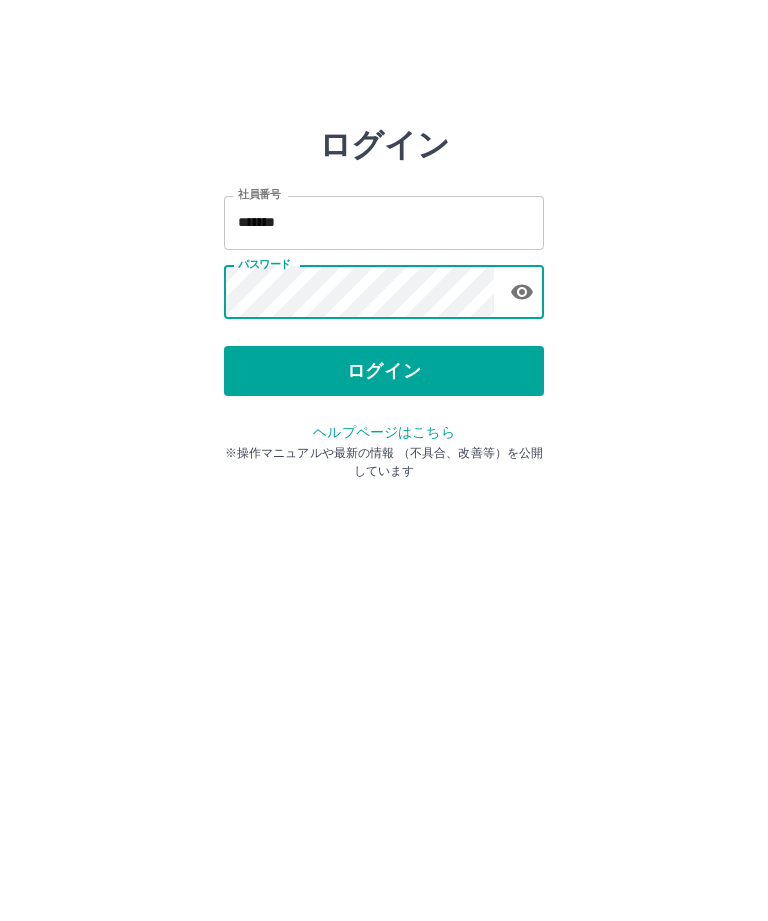 click on "ログイン" at bounding box center (384, 371) 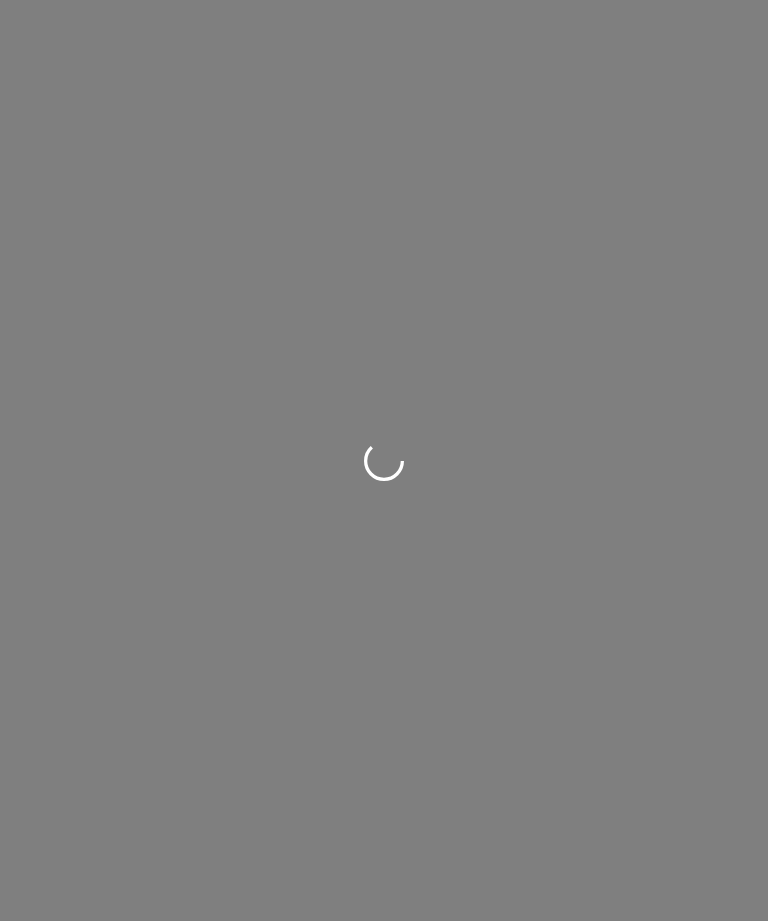 scroll, scrollTop: 0, scrollLeft: 0, axis: both 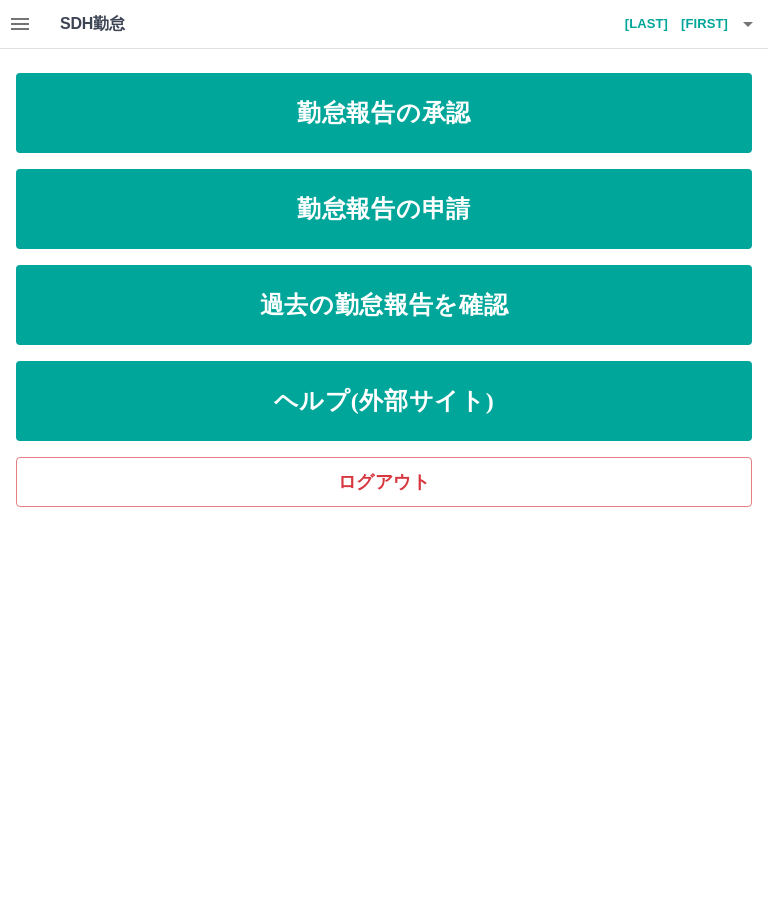 click on "勤怠報告の申請" at bounding box center (384, 209) 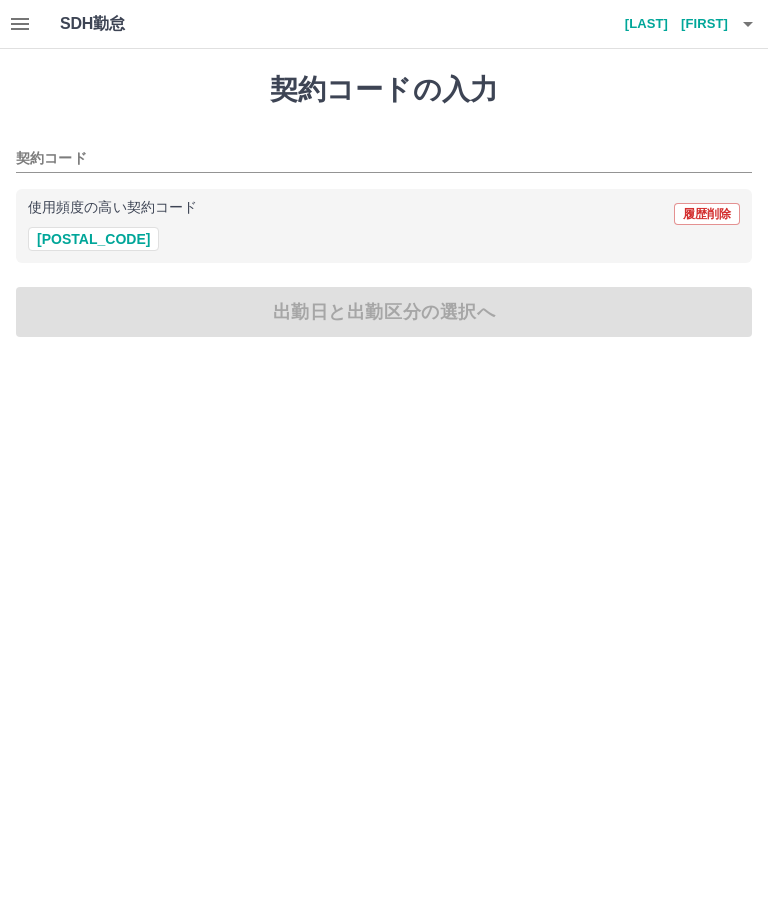 click on "41163001" at bounding box center [93, 239] 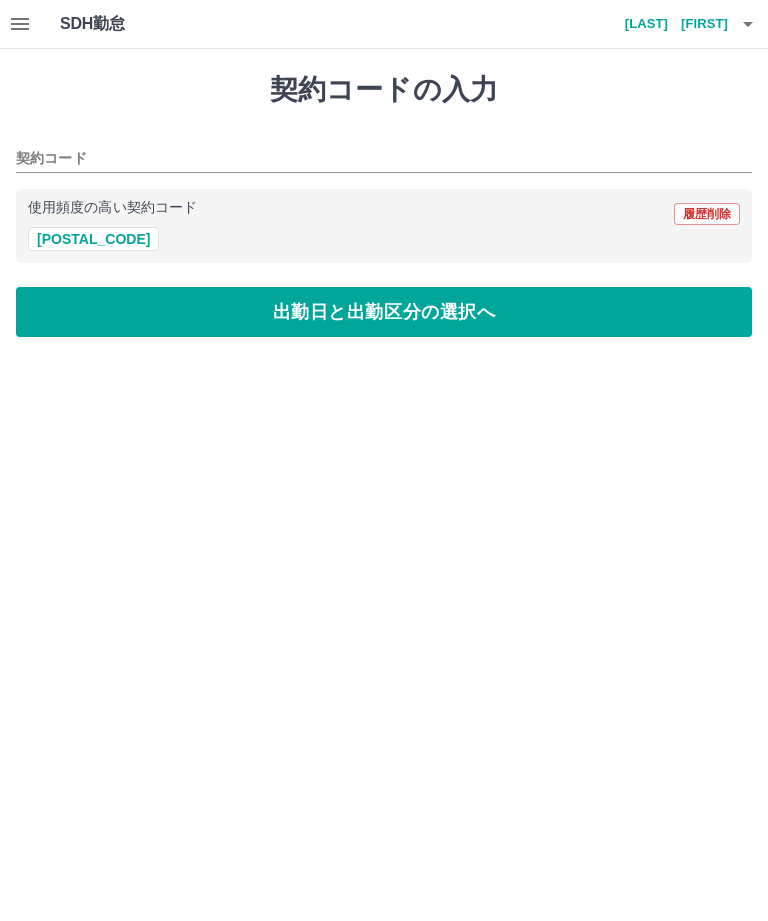type on "********" 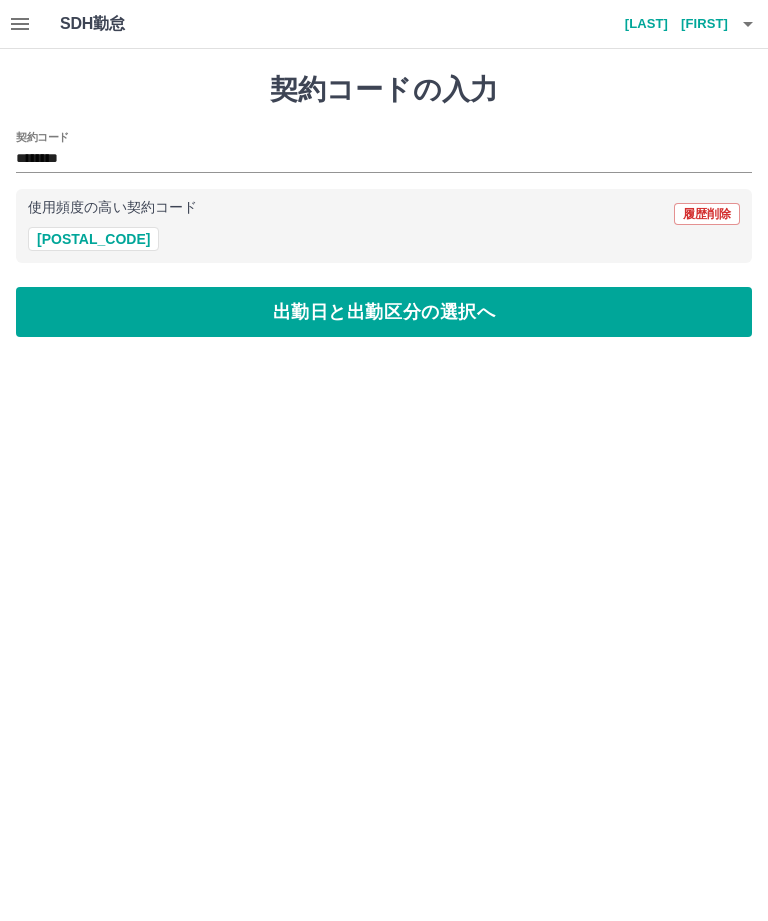 click on "出勤日と出勤区分の選択へ" at bounding box center [384, 312] 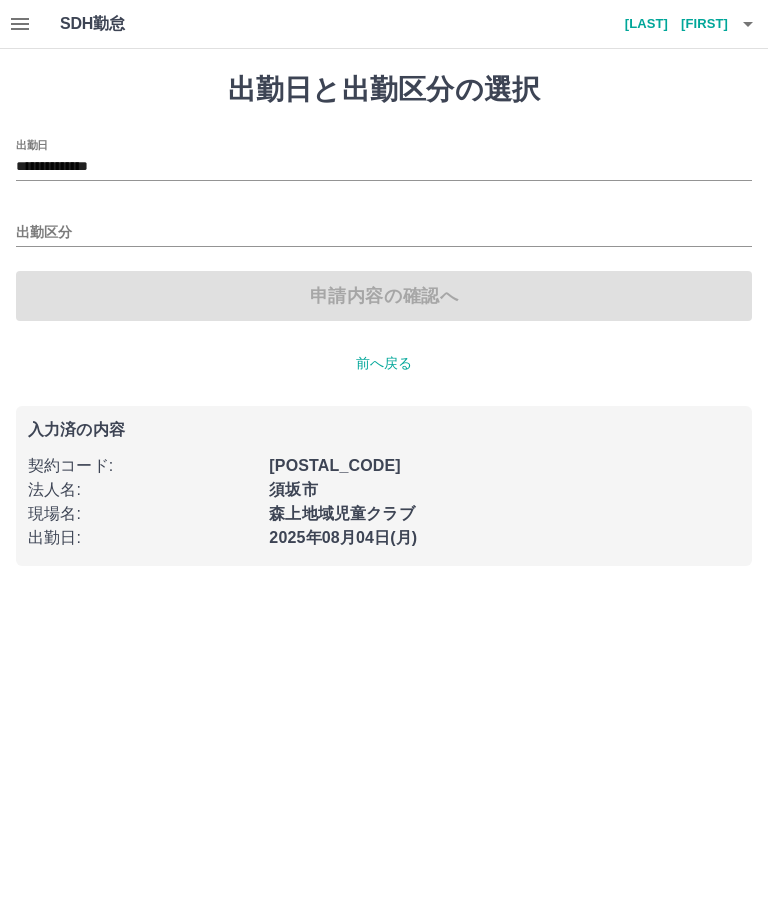 click on "出勤区分" at bounding box center (384, 233) 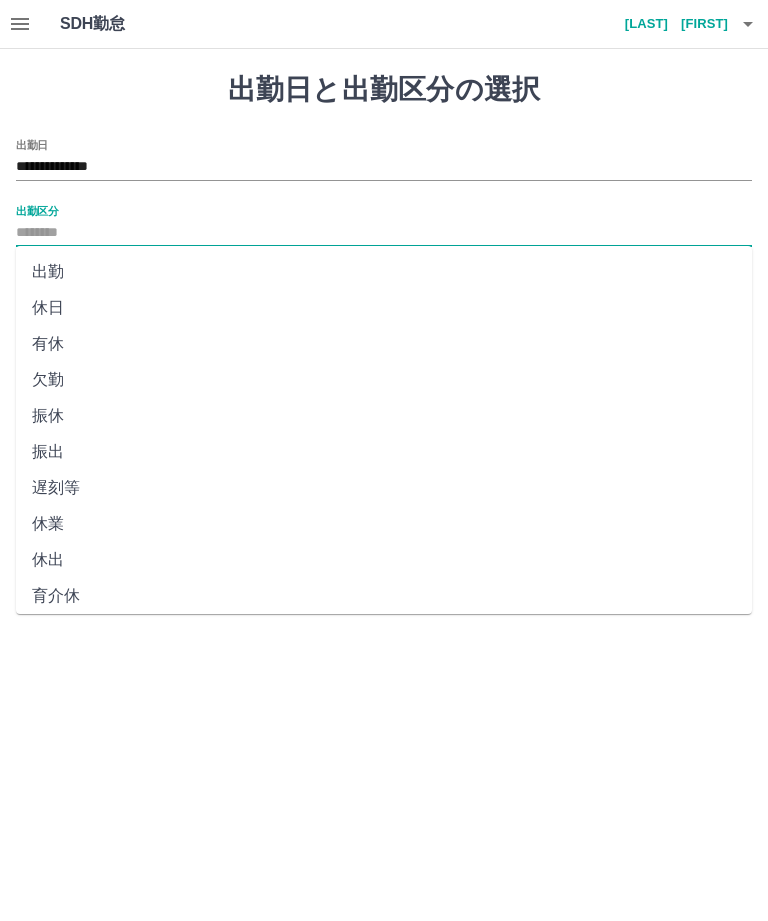 click on "出勤" at bounding box center [384, 272] 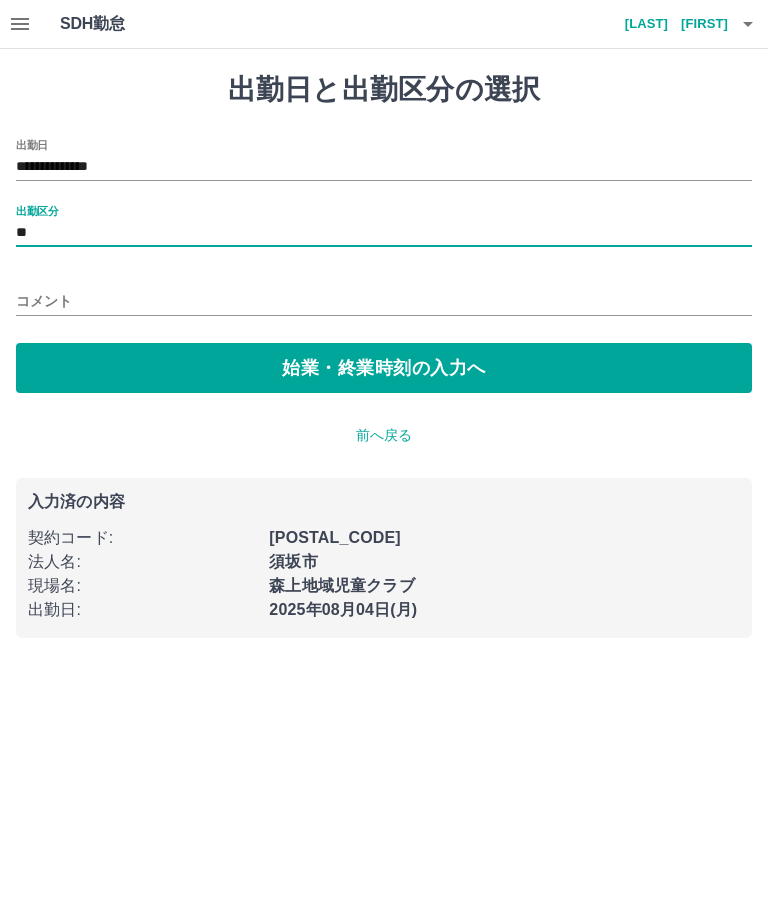 click on "始業・終業時刻の入力へ" at bounding box center (384, 368) 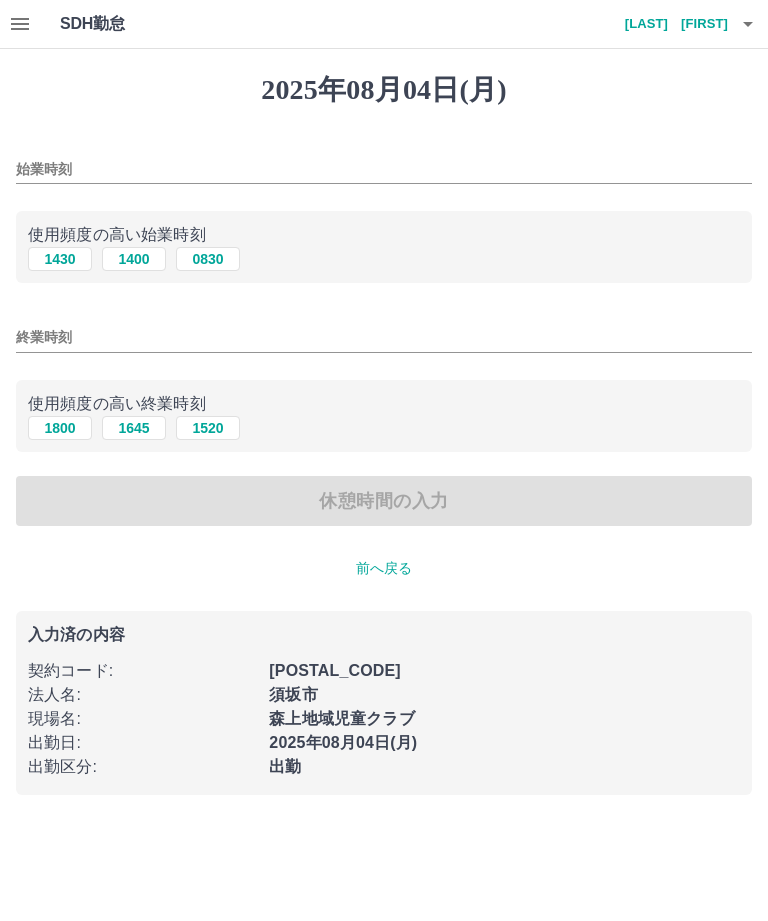 click on "始業時刻" at bounding box center (384, 169) 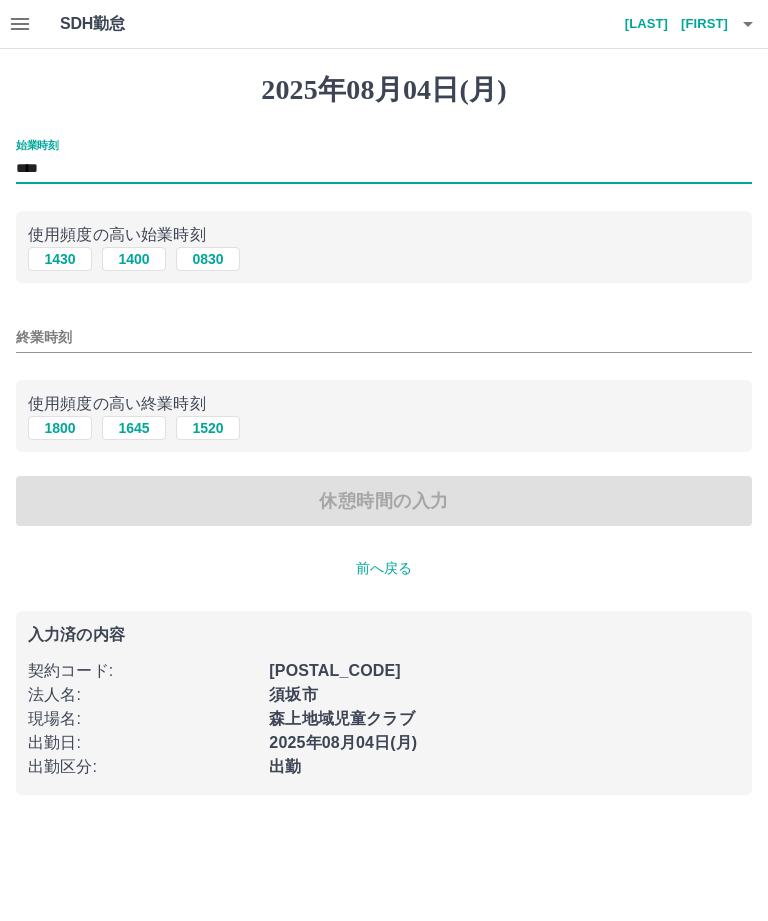 type on "****" 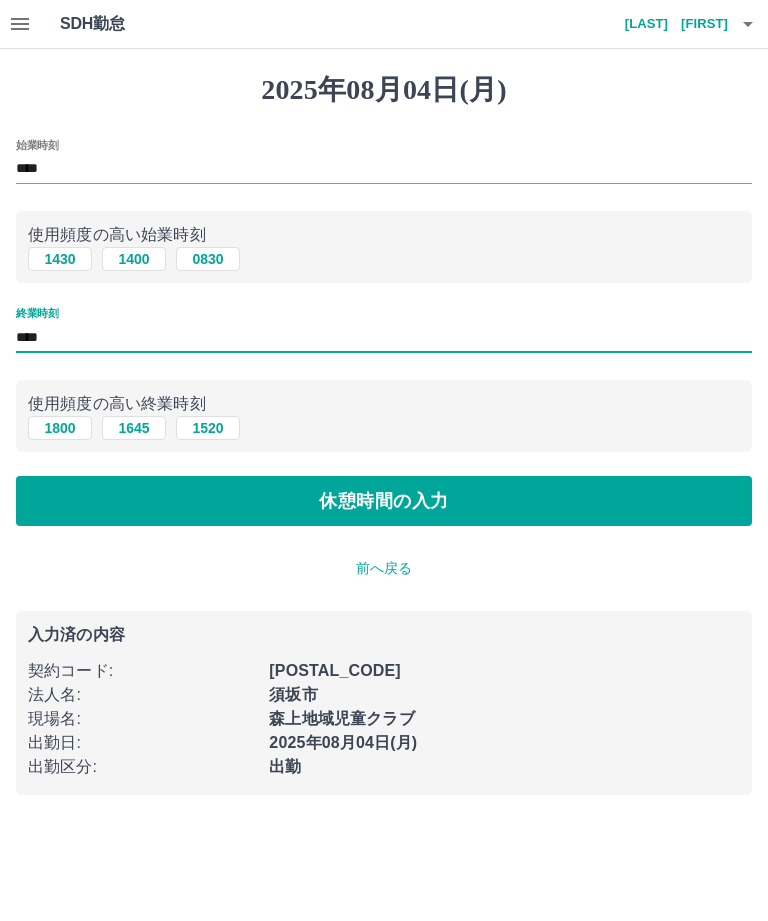 type on "****" 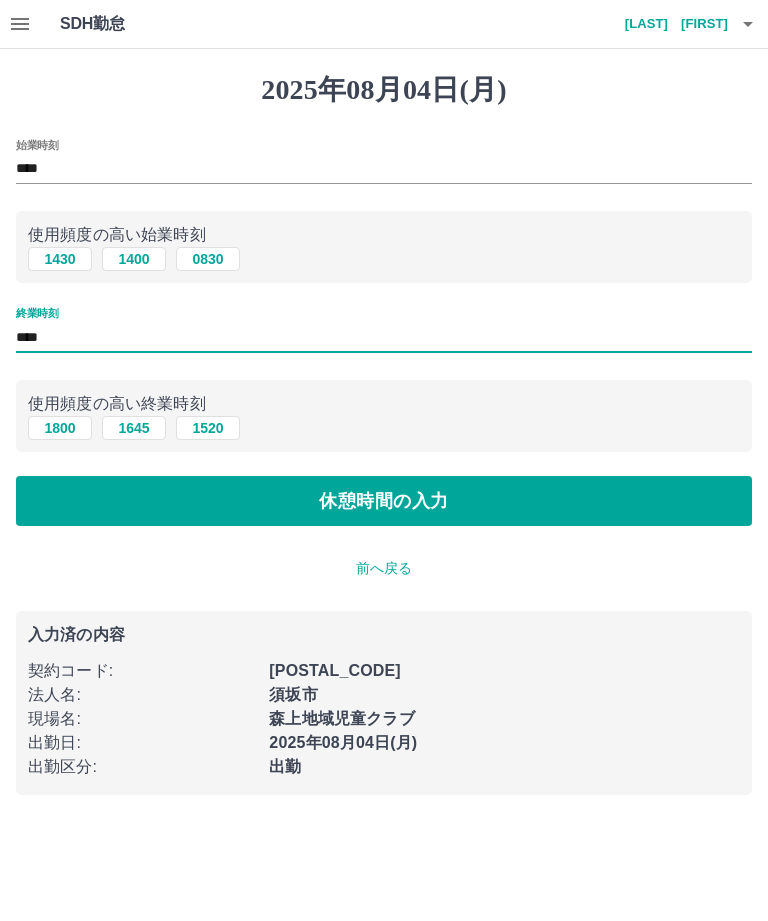 click on "休憩時間の入力" at bounding box center (384, 501) 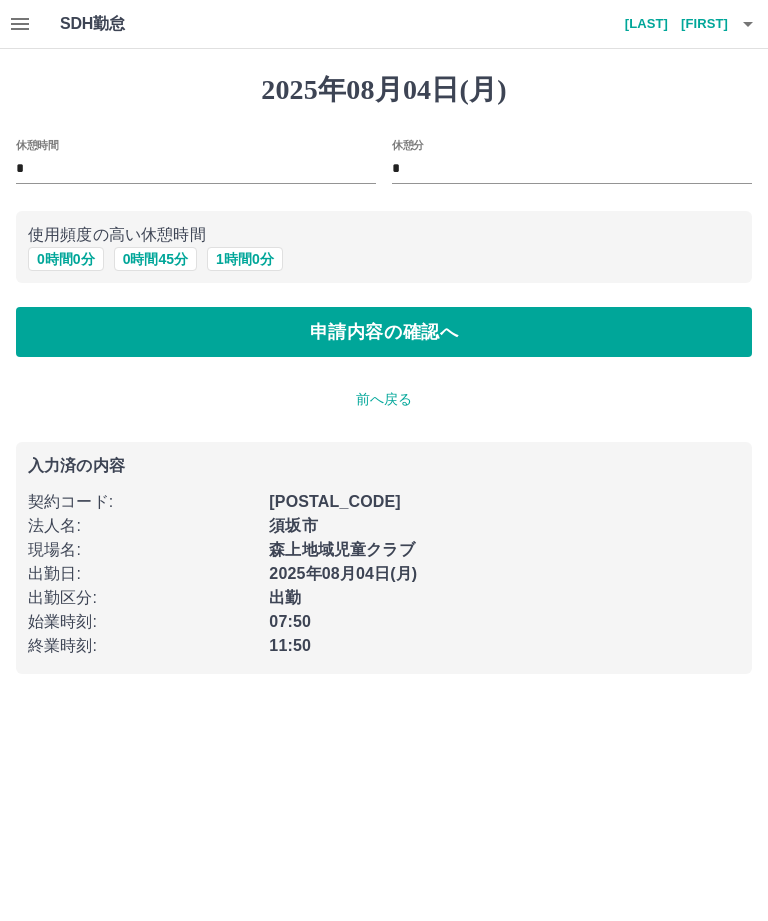 click on "申請内容の確認へ" at bounding box center [384, 332] 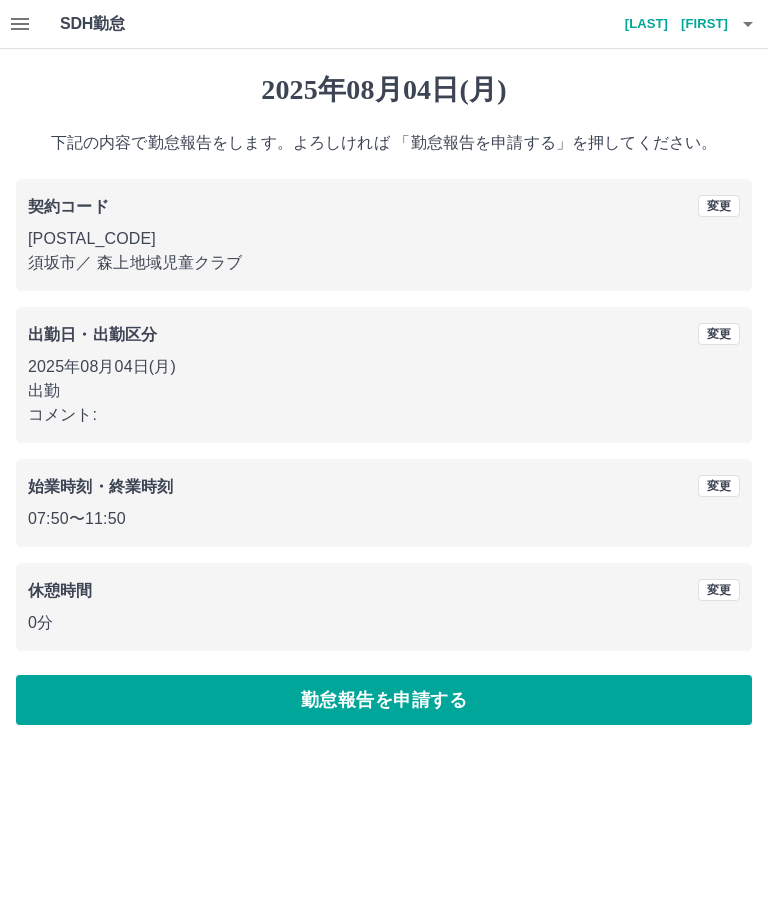 click on "勤怠報告を申請する" at bounding box center (384, 700) 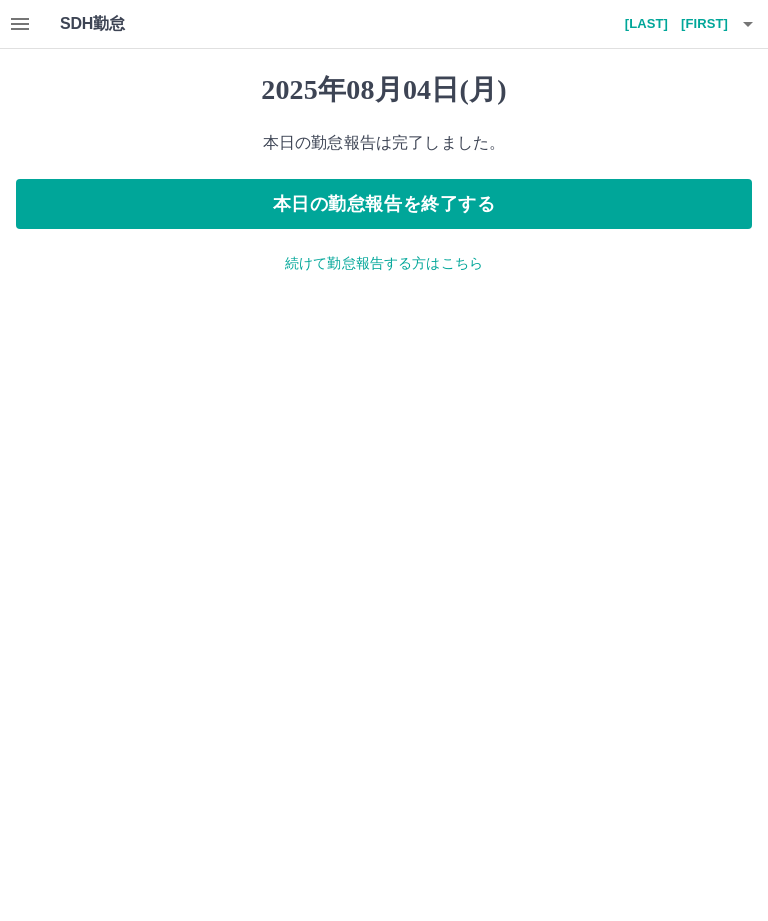 click on "本日の勤怠報告を終了する" at bounding box center (384, 204) 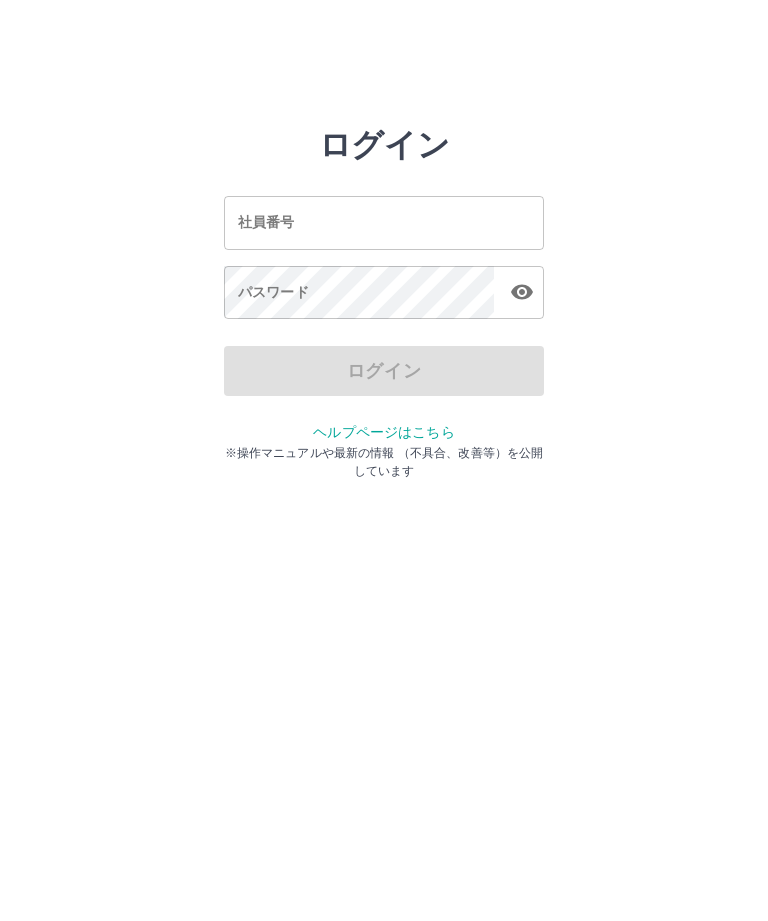 scroll, scrollTop: 0, scrollLeft: 0, axis: both 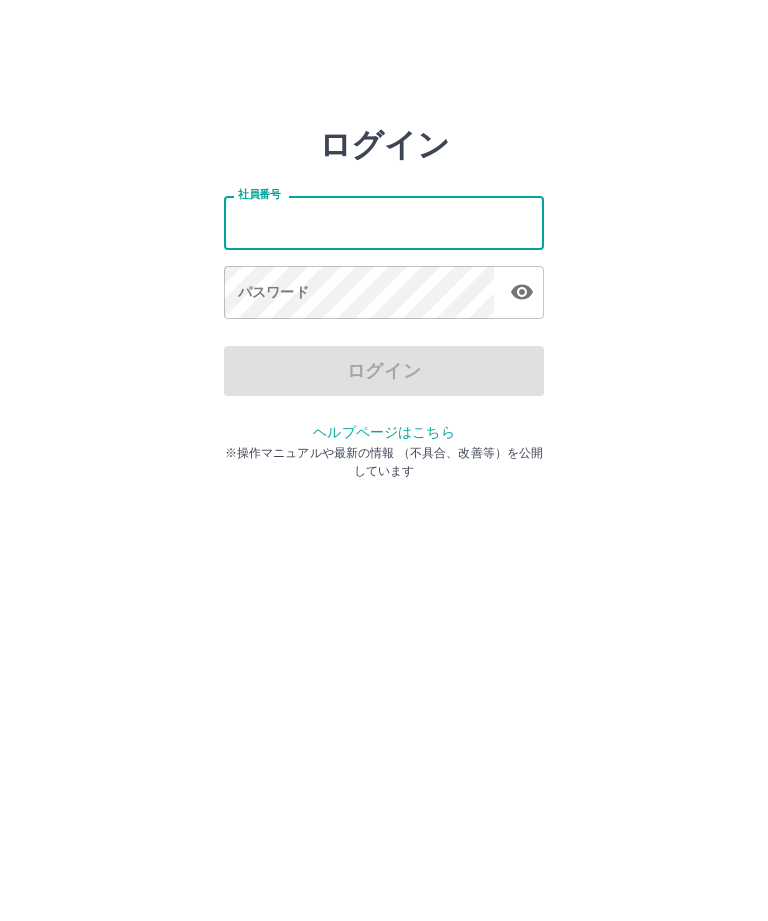 type on "*******" 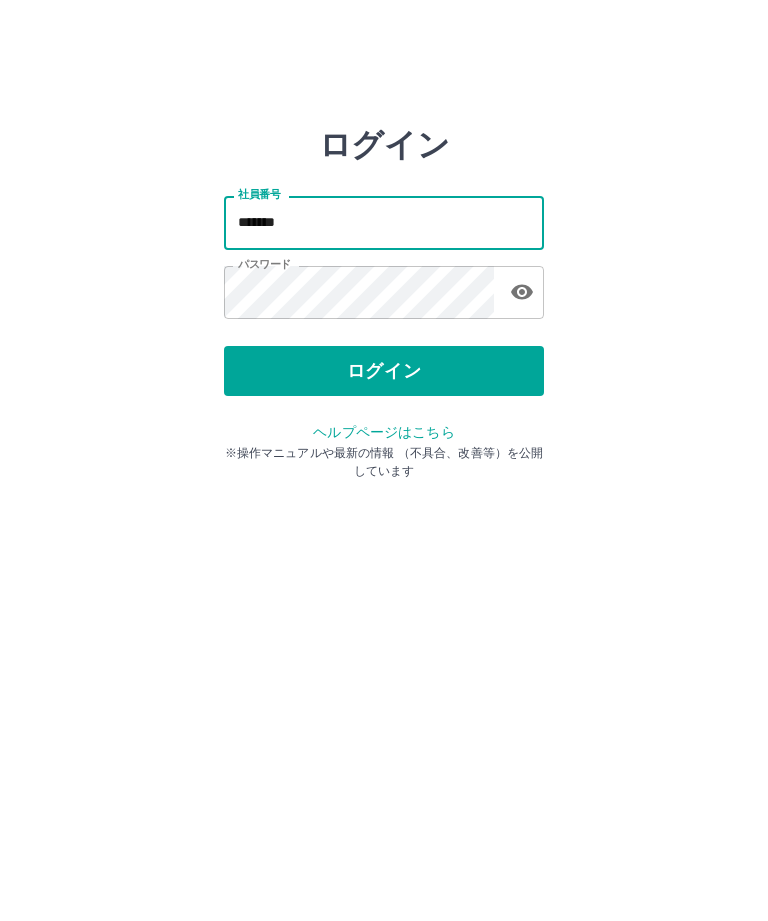 click on "ログイン" at bounding box center [384, 371] 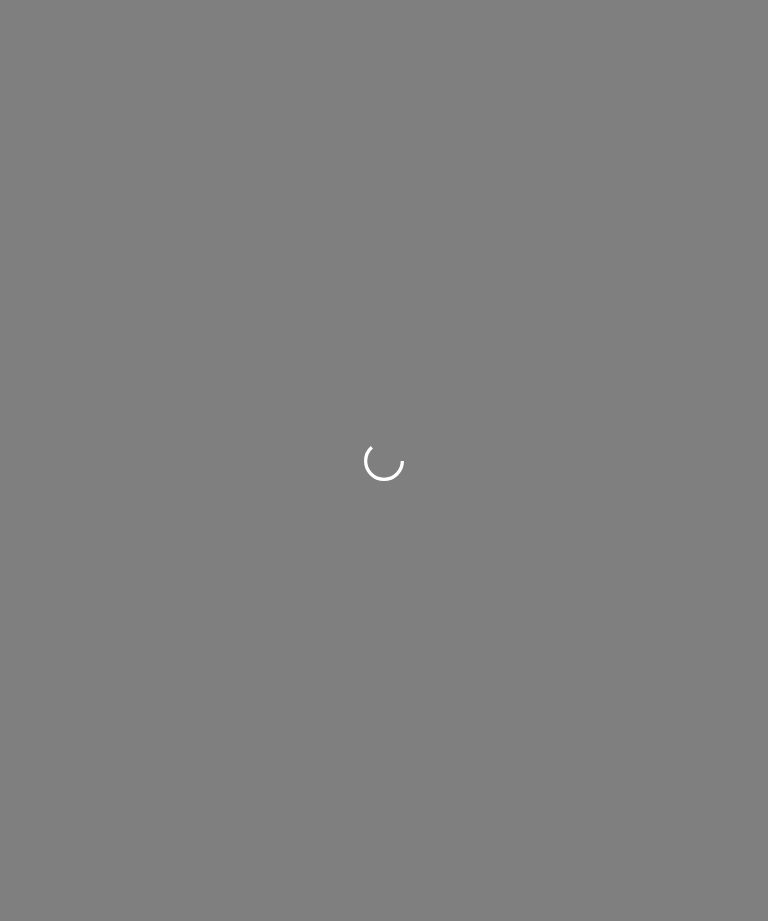 scroll, scrollTop: 0, scrollLeft: 0, axis: both 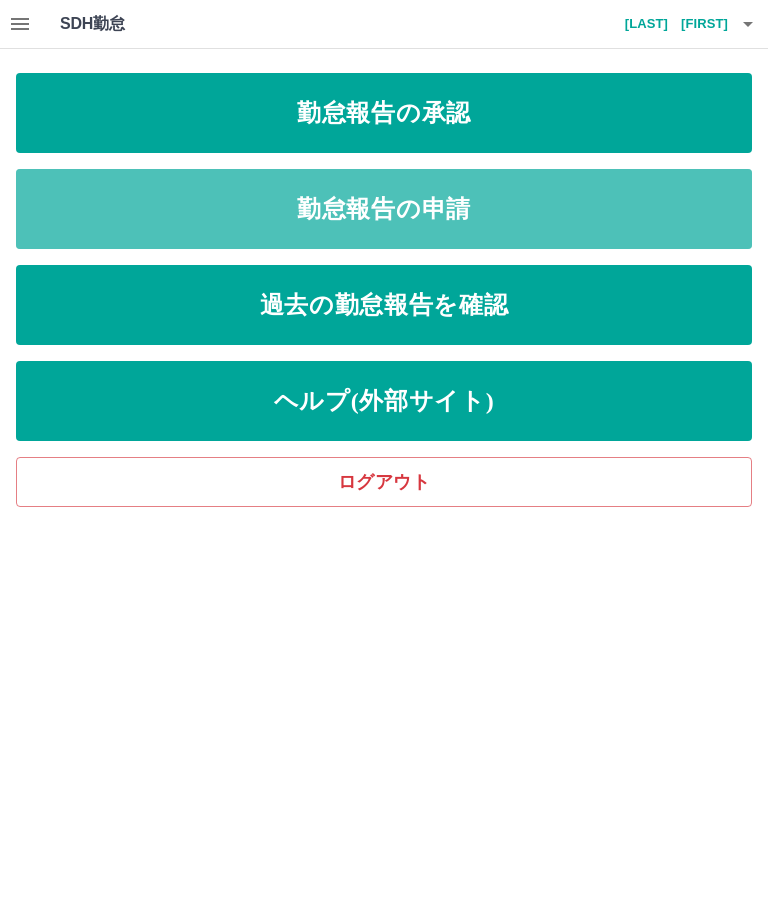 click on "勤怠報告の申請" at bounding box center [384, 209] 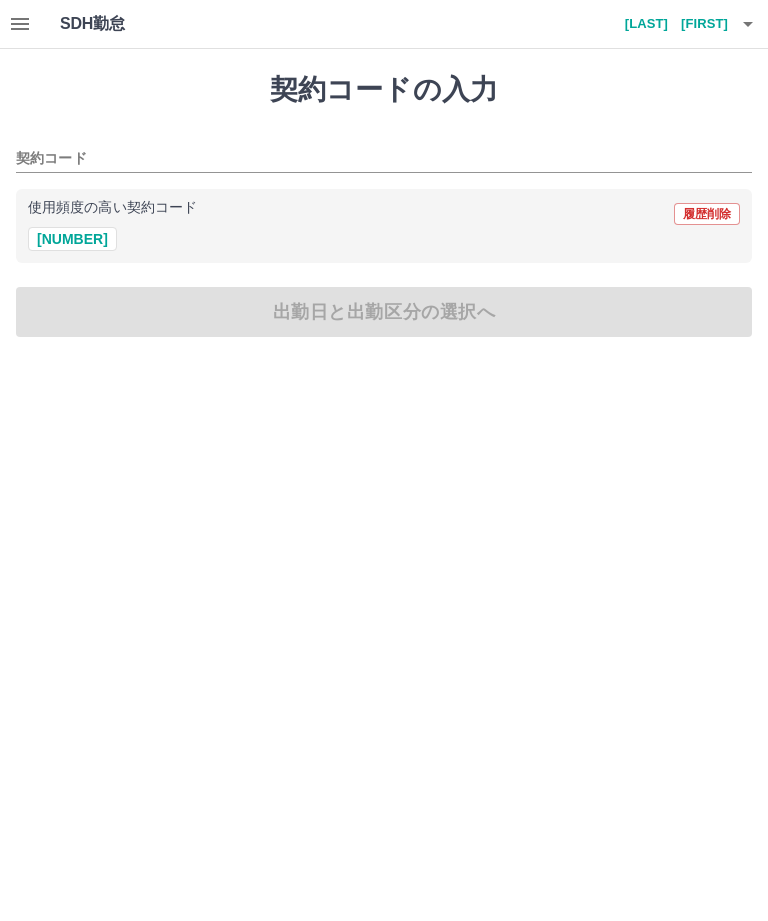 click on "[NUMBER]" at bounding box center (72, 239) 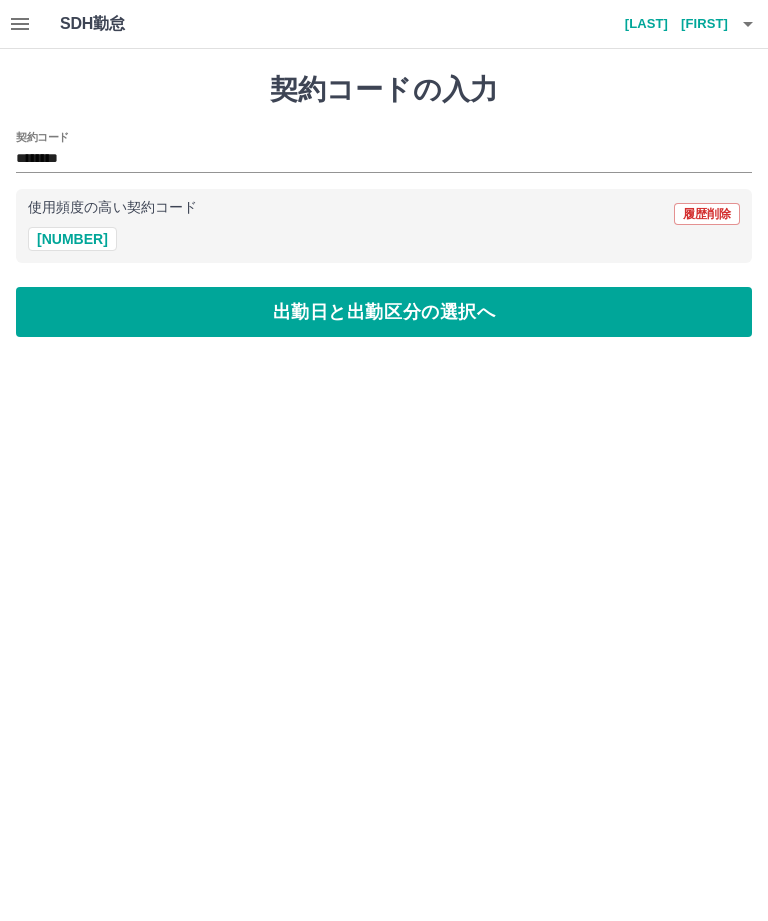 click on "出勤日と出勤区分の選択へ" at bounding box center [384, 312] 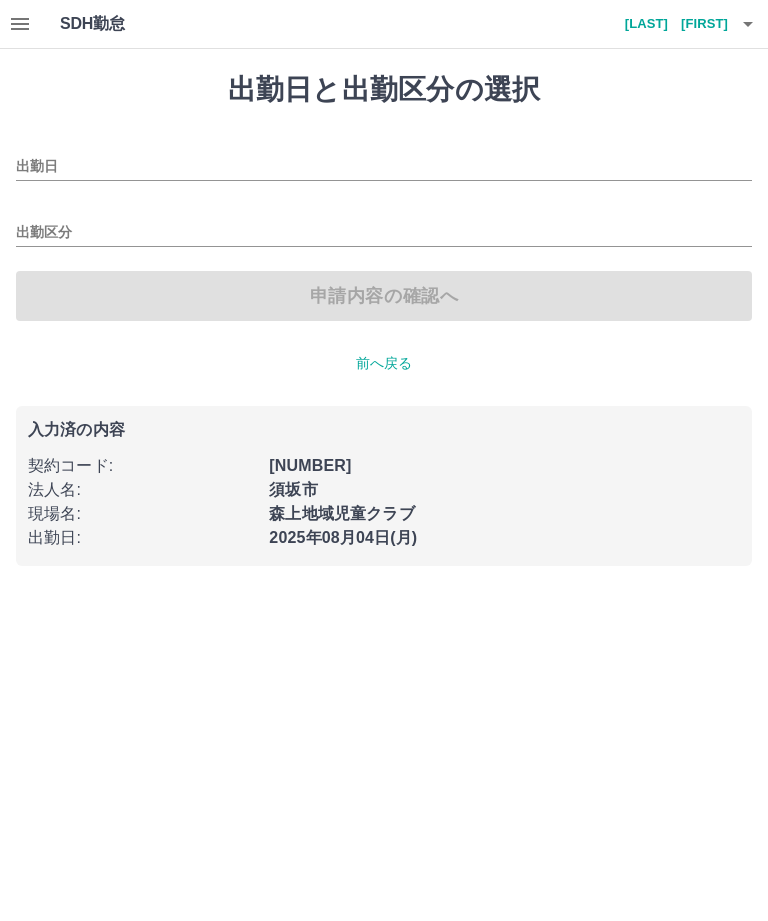 type on "**********" 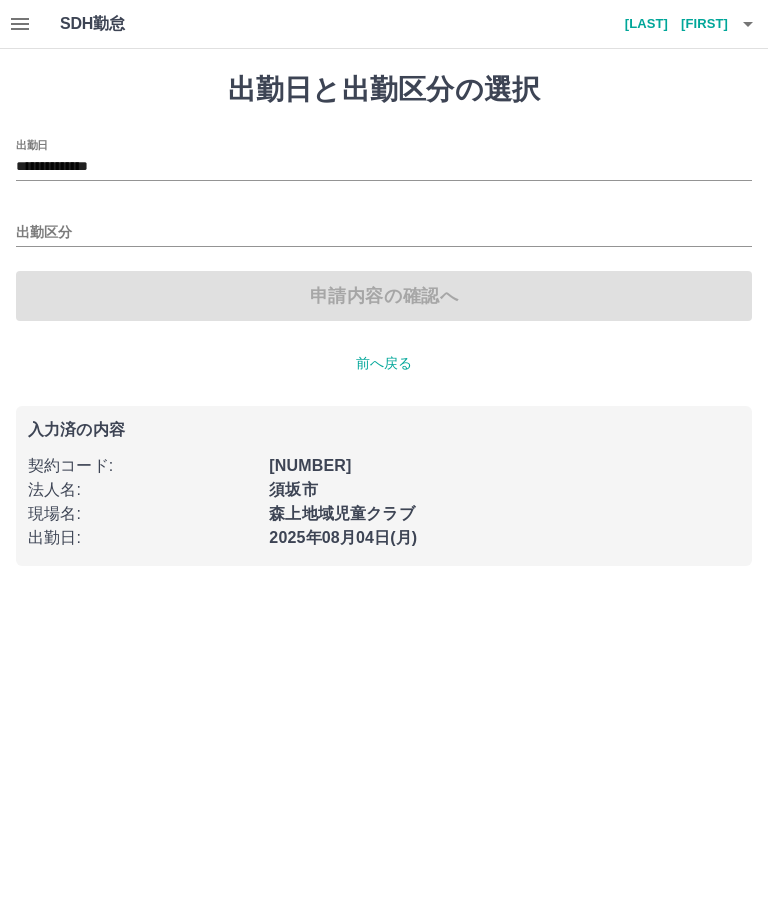 click on "出勤区分" at bounding box center [384, 233] 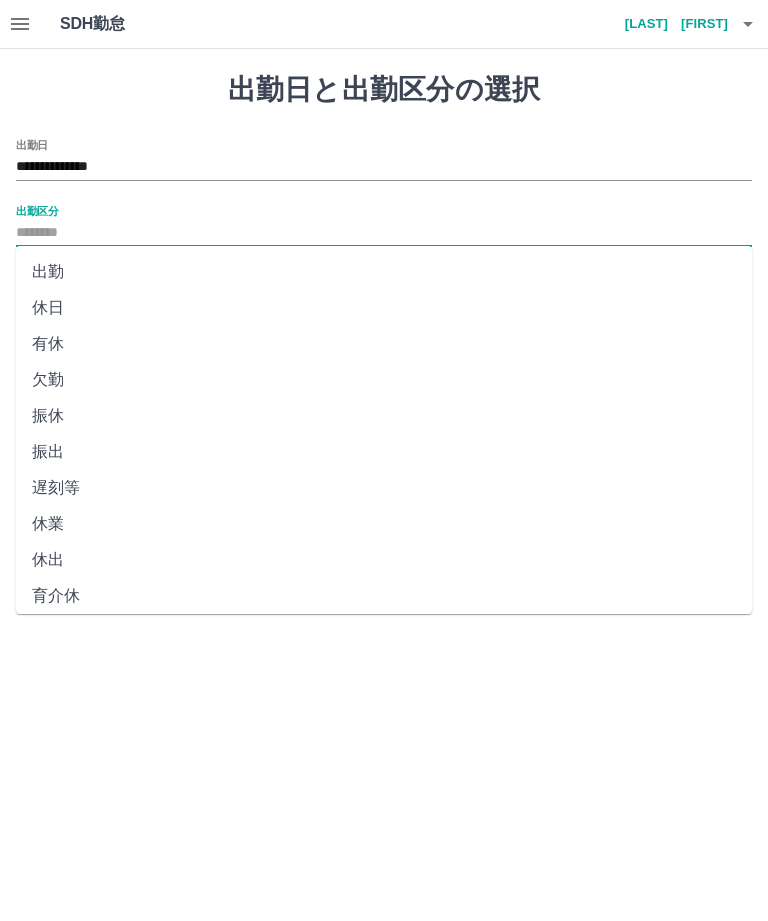 click on "出勤" at bounding box center (384, 272) 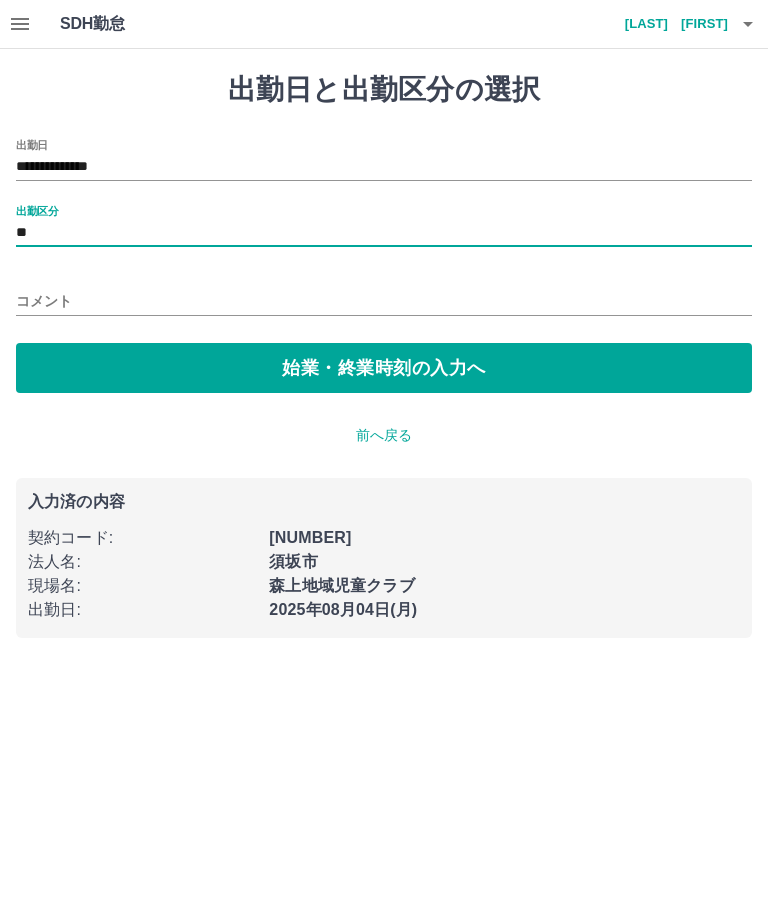 click on "始業・終業時刻の入力へ" at bounding box center [384, 368] 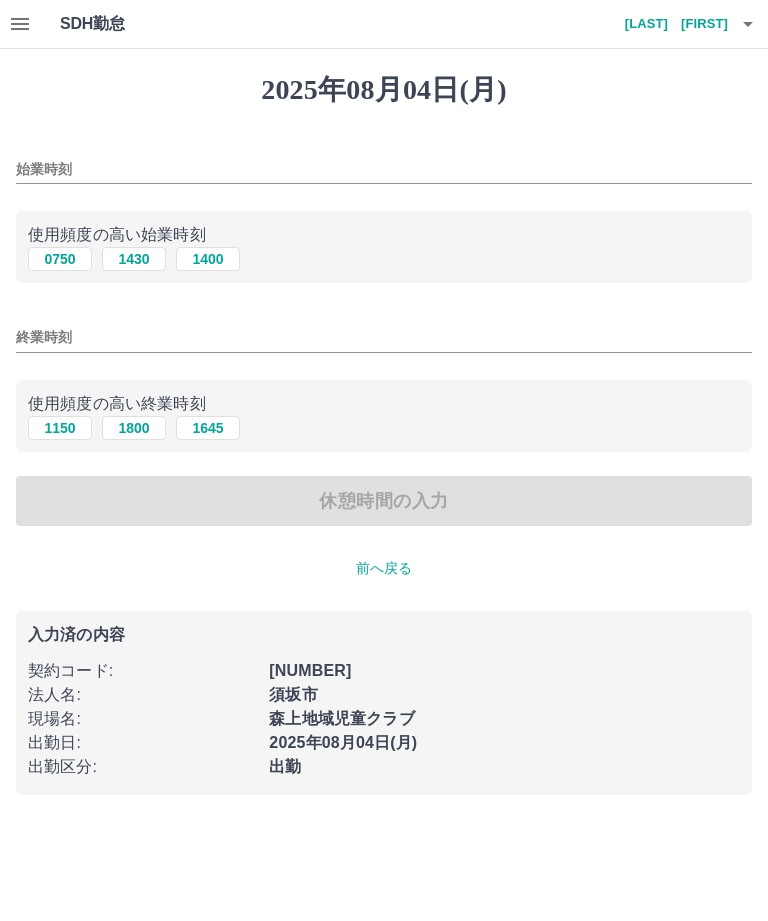 click on "始業時刻" at bounding box center (384, 169) 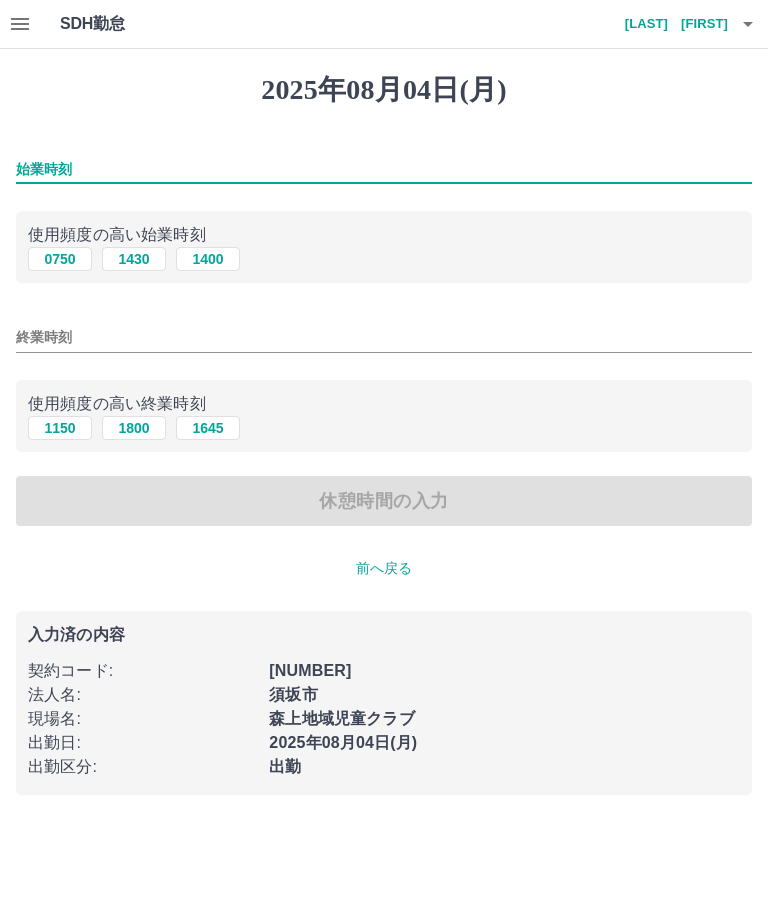click on "1430" at bounding box center [134, 259] 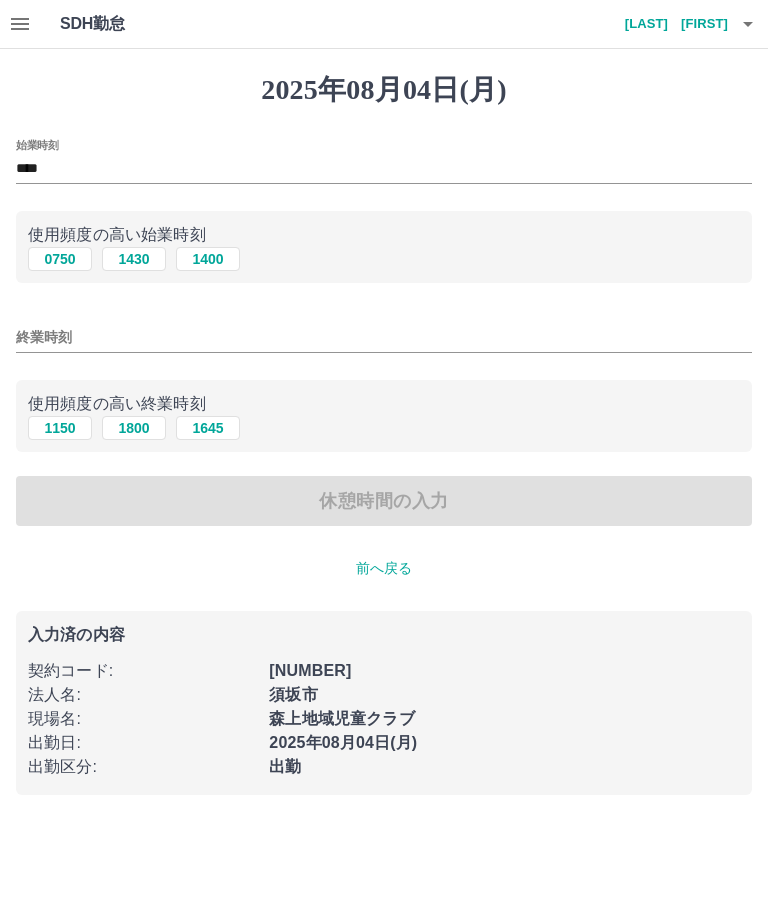 click on "終業時刻" at bounding box center [384, 337] 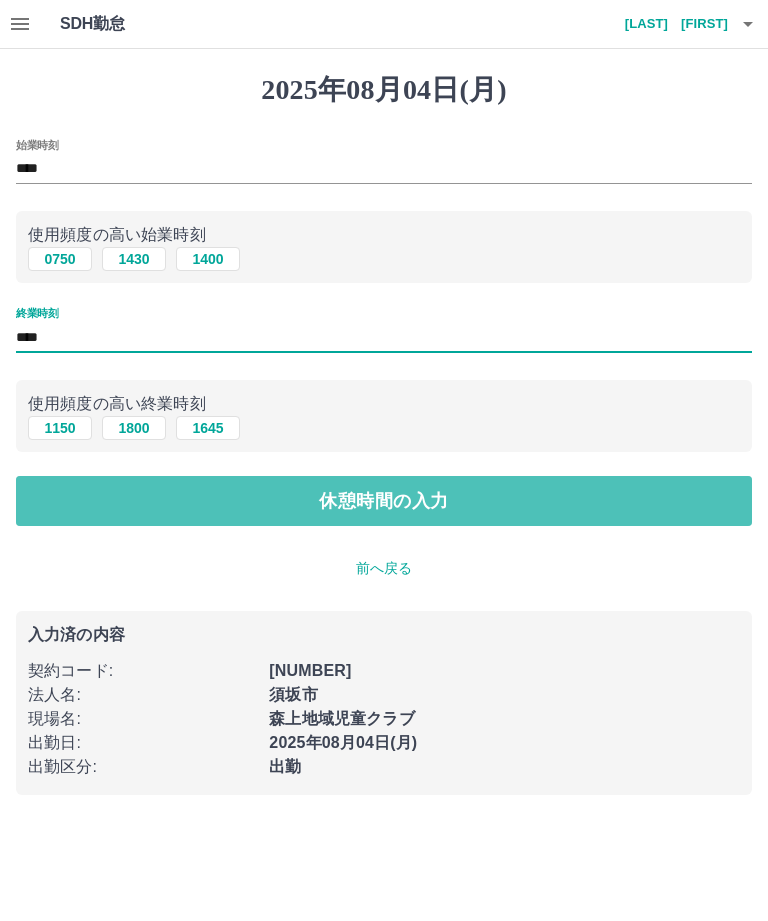 type on "****" 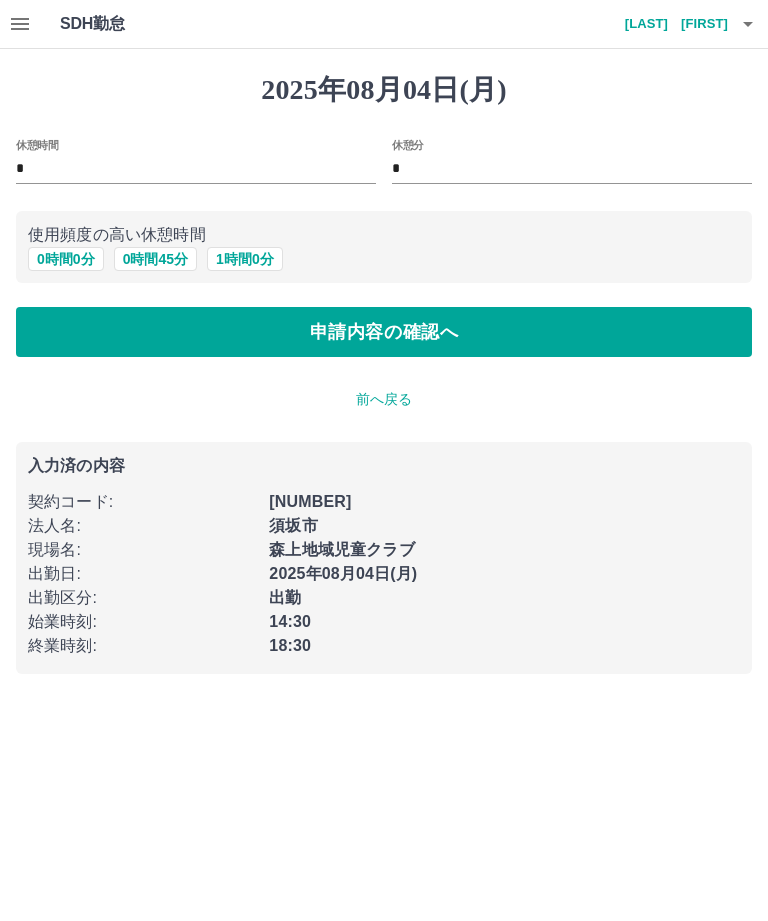 click on "申請内容の確認へ" at bounding box center [384, 332] 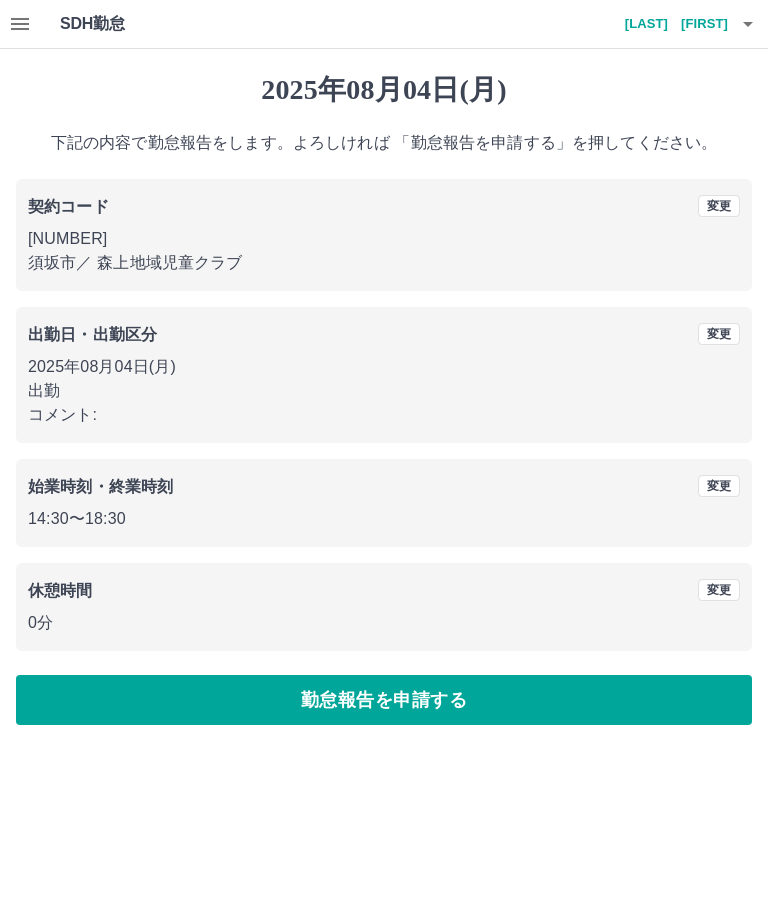 click on "勤怠報告を申請する" at bounding box center [384, 700] 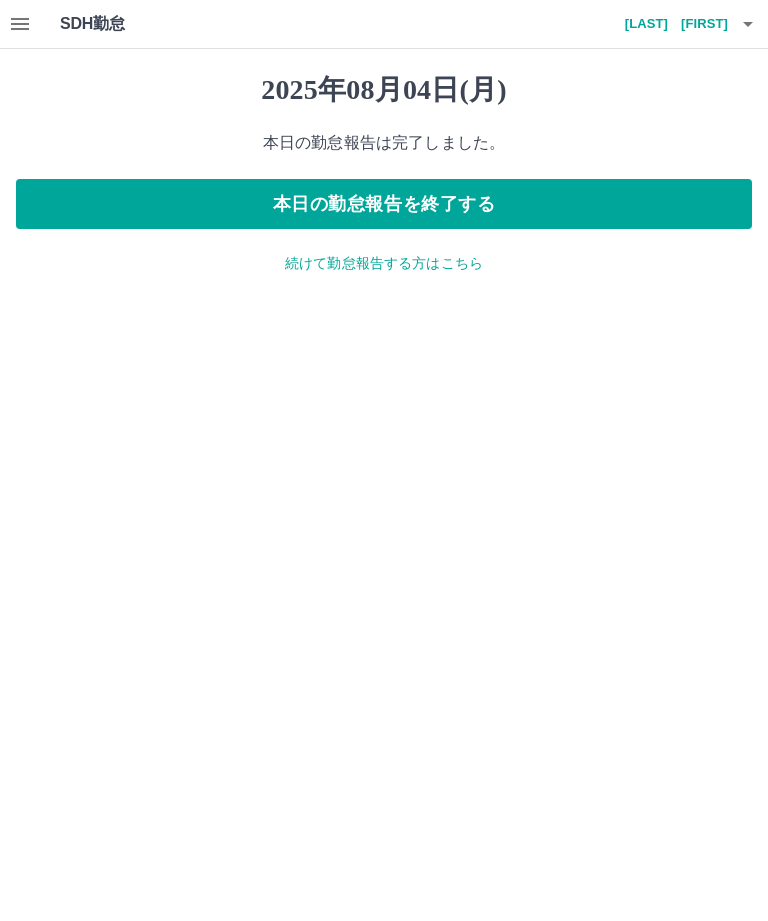 click on "本日の勤怠報告を終了する" at bounding box center [384, 204] 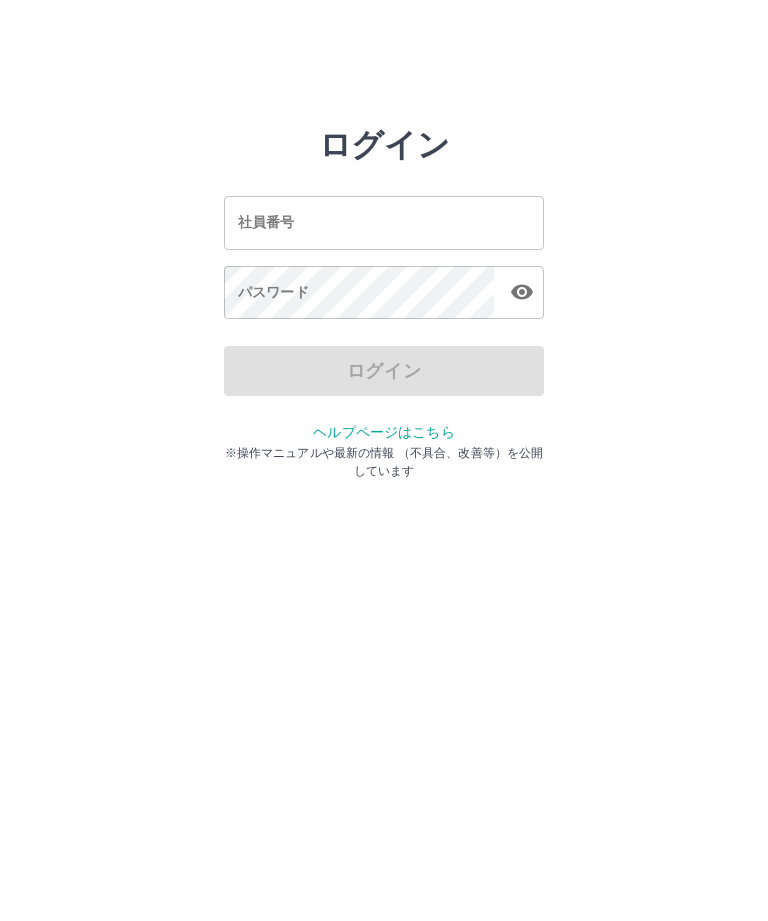 scroll, scrollTop: 0, scrollLeft: 0, axis: both 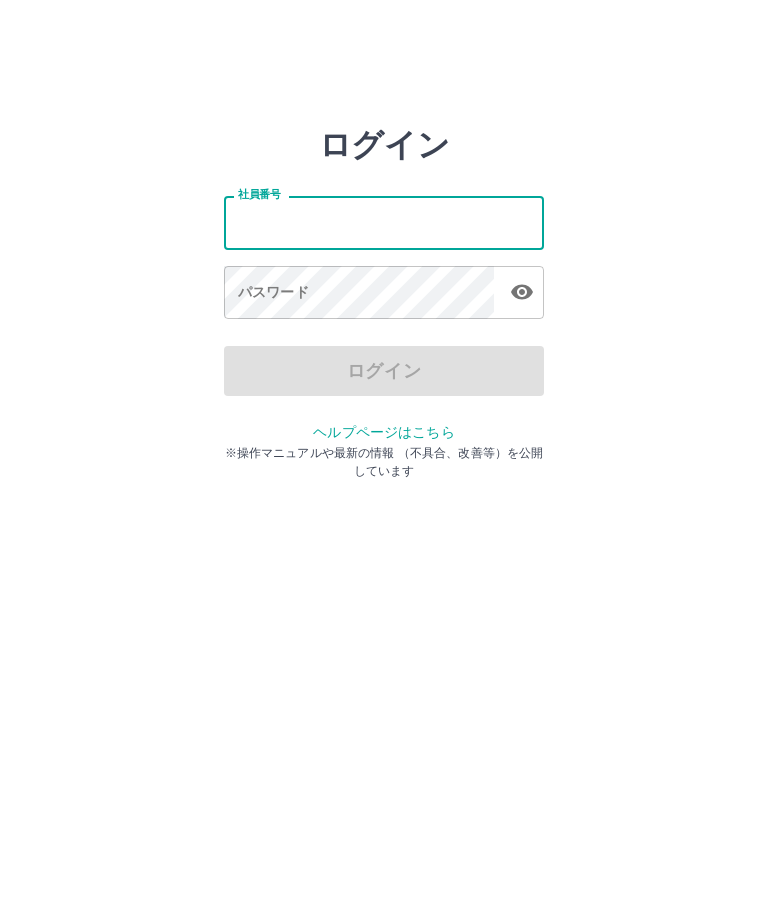 type on "*******" 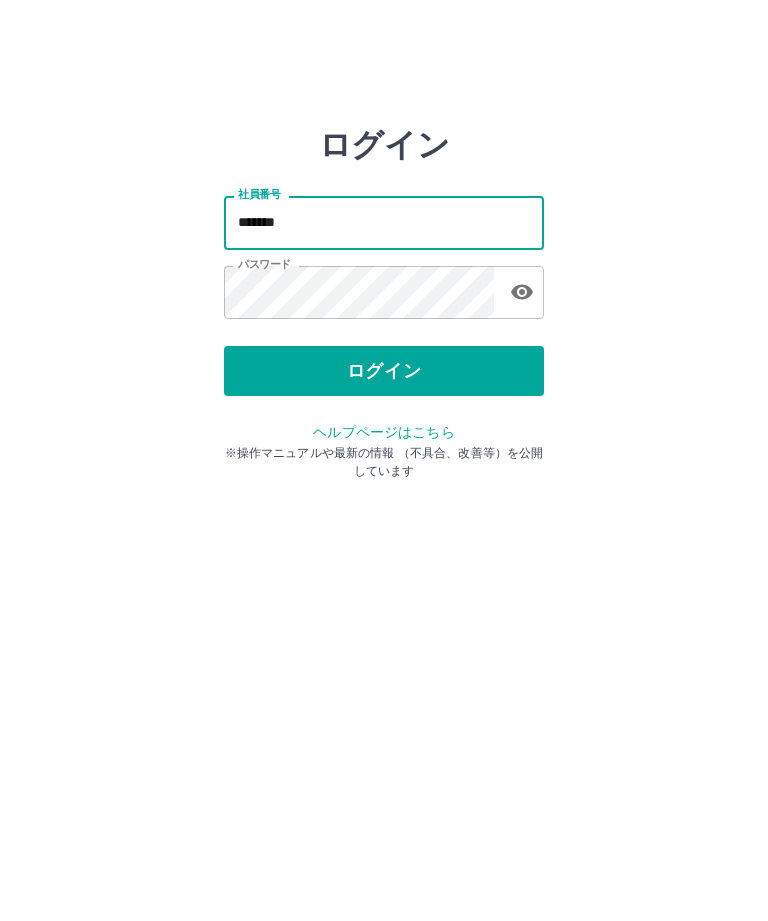 click on "ログイン" at bounding box center (384, 371) 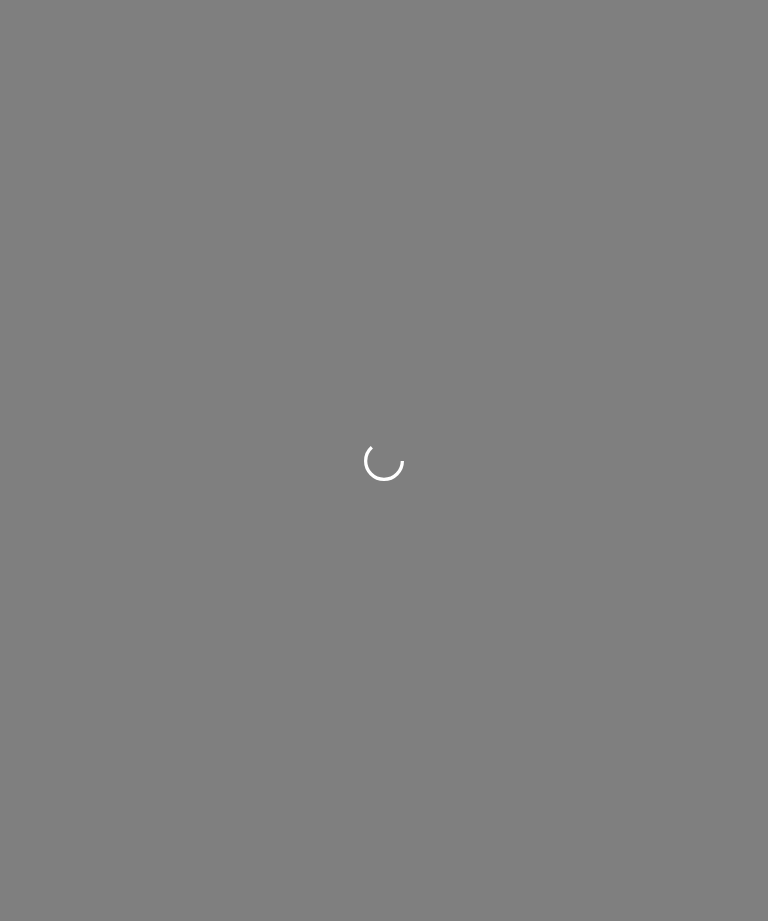 scroll, scrollTop: 0, scrollLeft: 0, axis: both 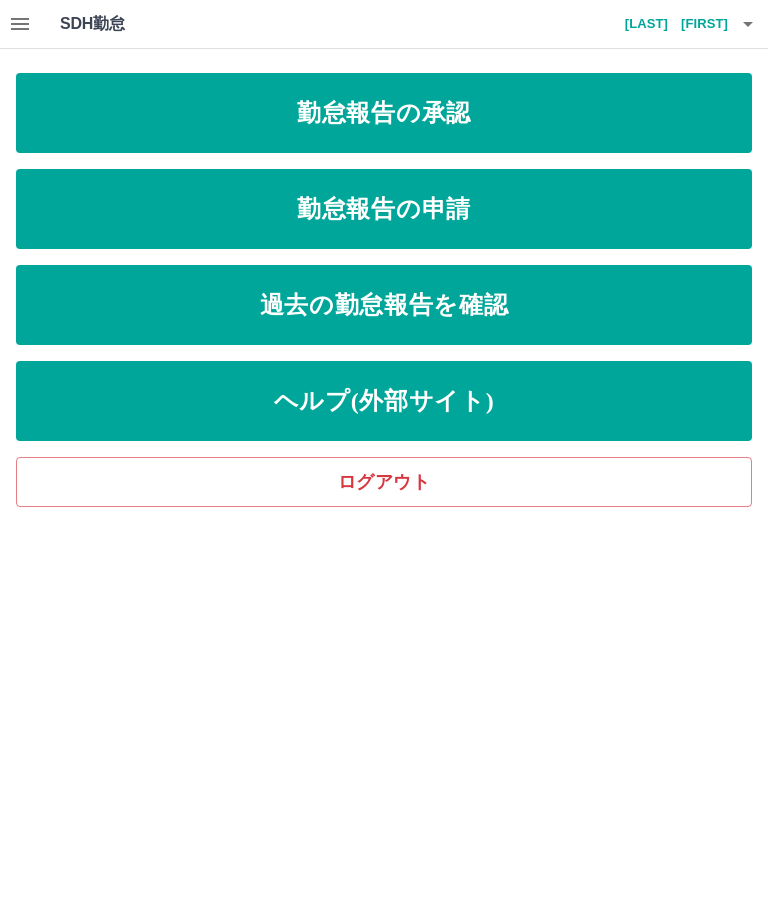 click on "勤怠報告の承認" at bounding box center (384, 113) 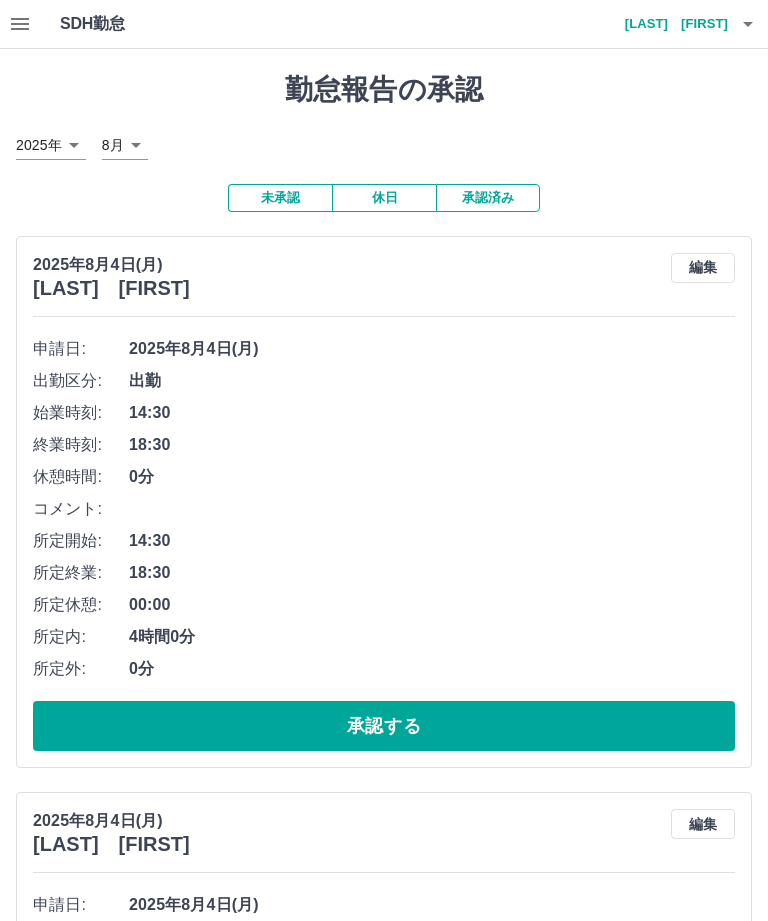 click on "承認する" at bounding box center [384, 726] 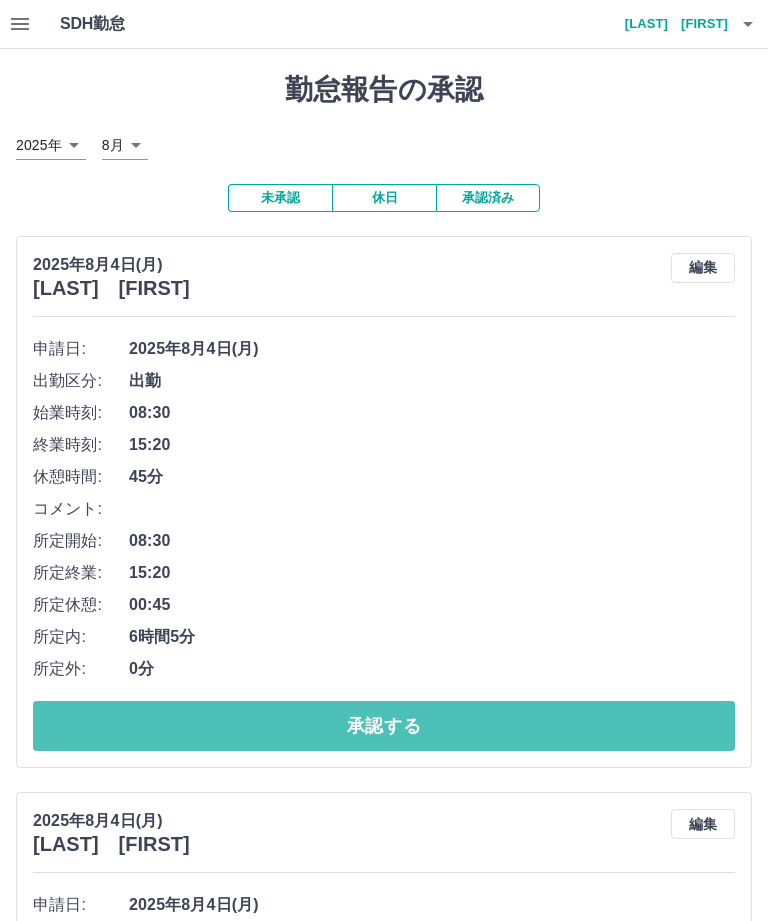 click on "承認する" at bounding box center (384, 726) 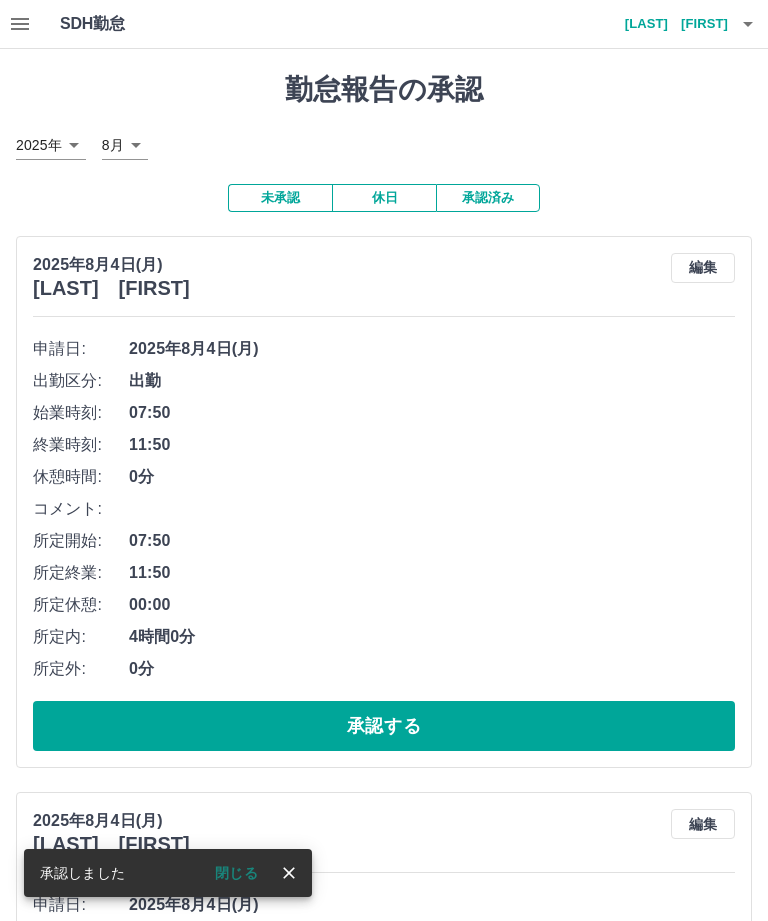 click on "承認する" at bounding box center [384, 726] 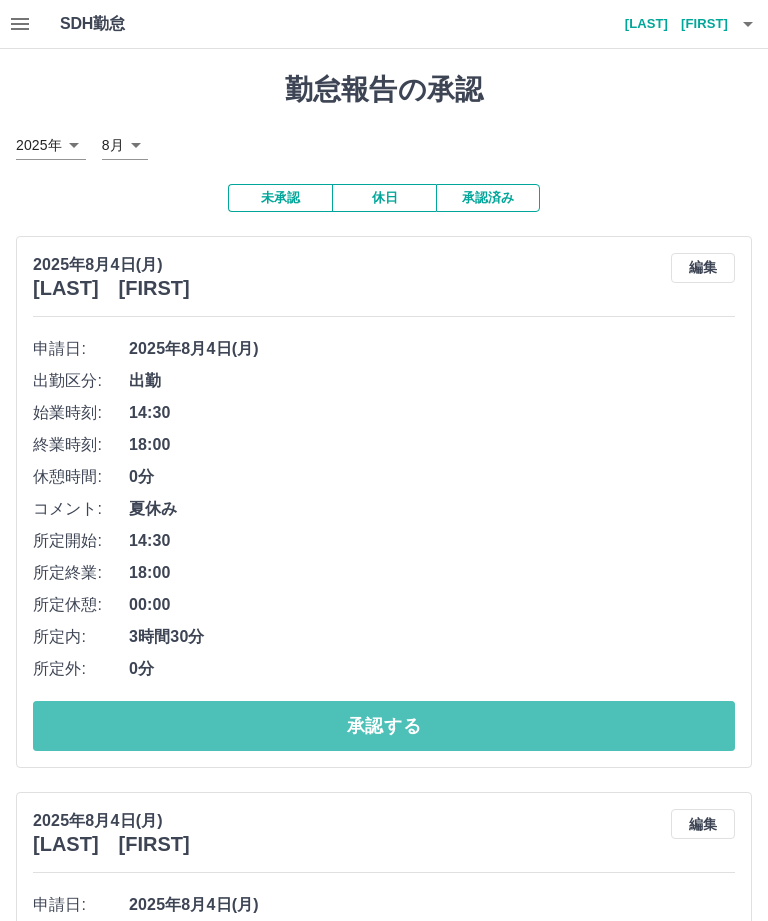 click on "承認する" at bounding box center (384, 726) 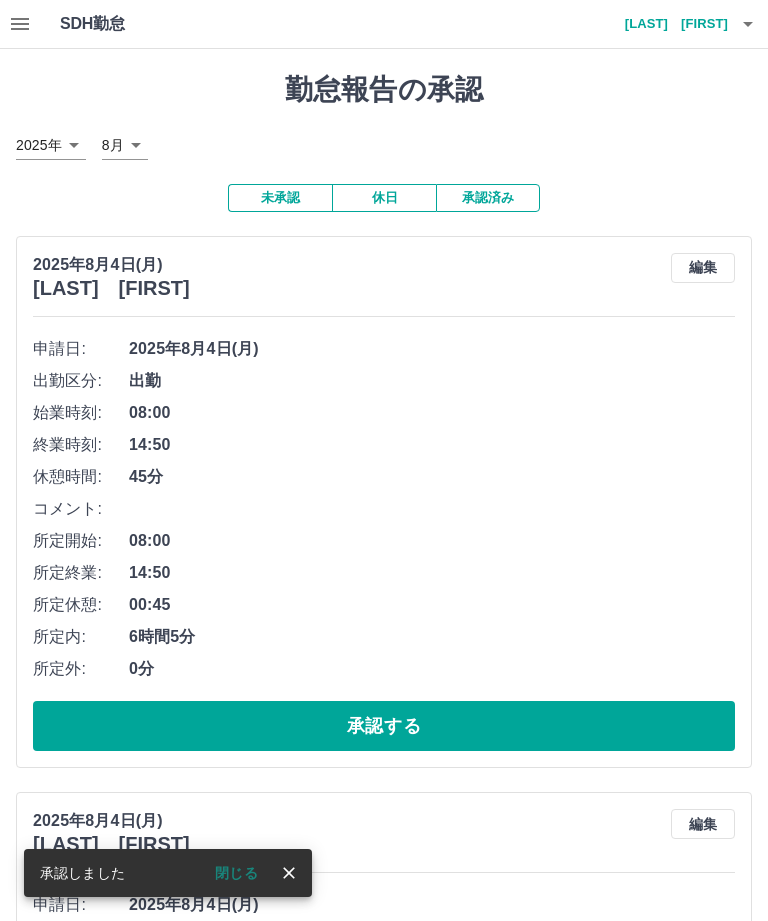 click on "承認する" at bounding box center [384, 726] 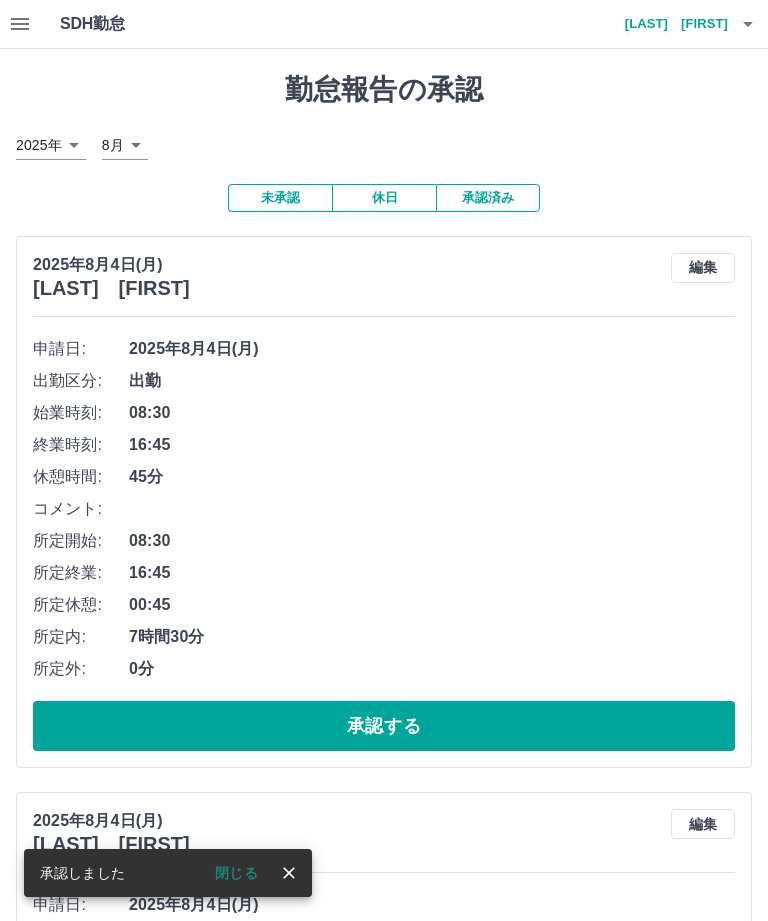 click on "承認する" at bounding box center [384, 726] 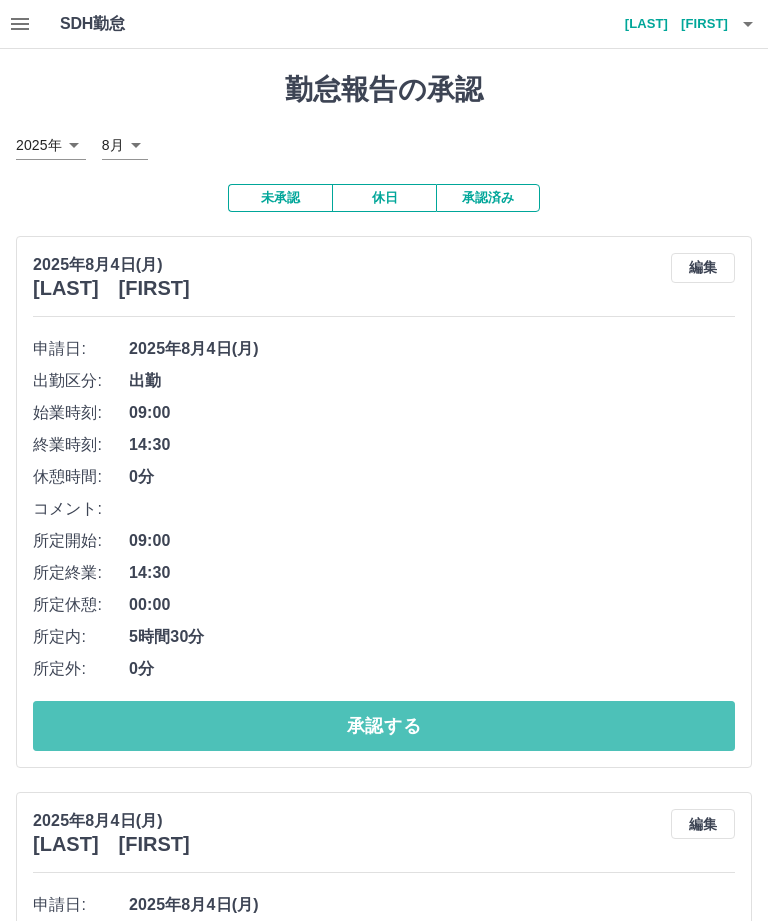 click on "承認する" at bounding box center [384, 726] 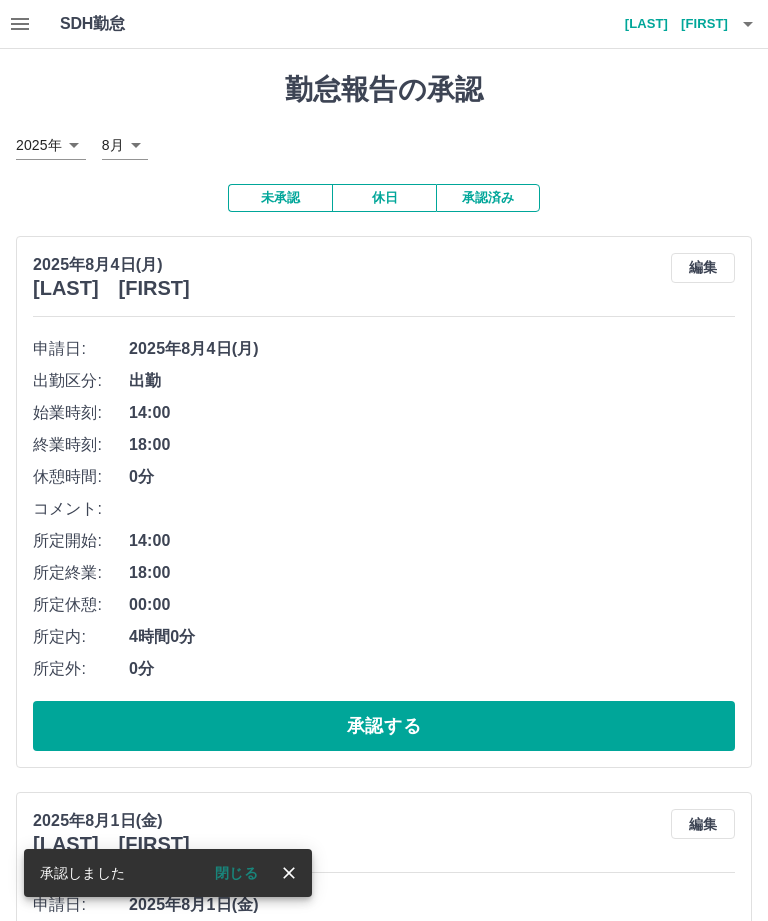 click on "承認する" at bounding box center (384, 726) 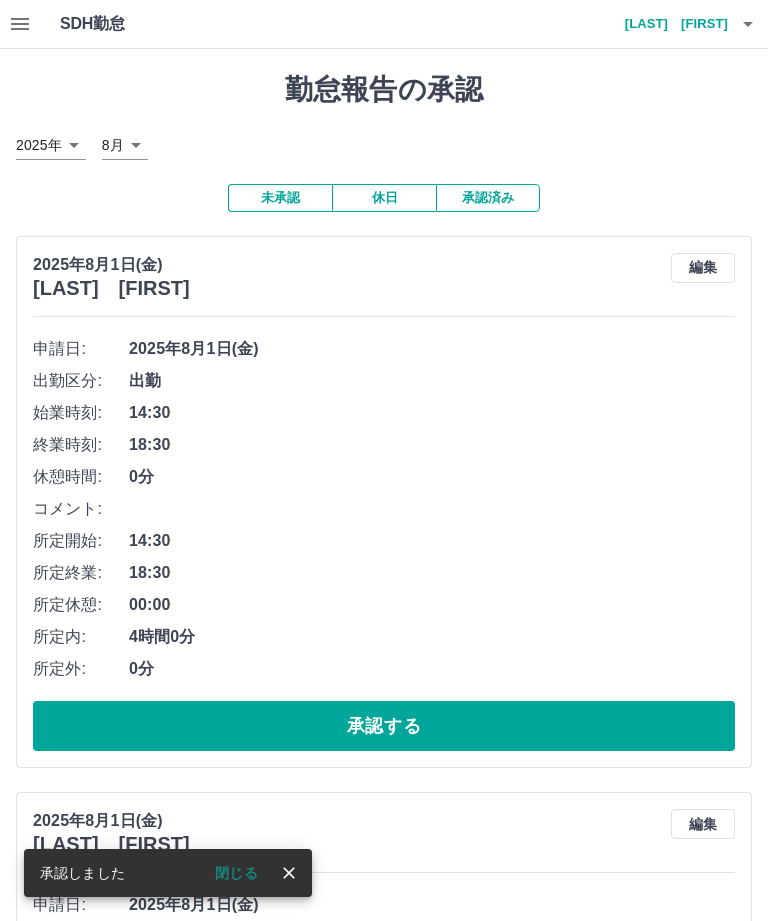 click on "承認する" at bounding box center [384, 726] 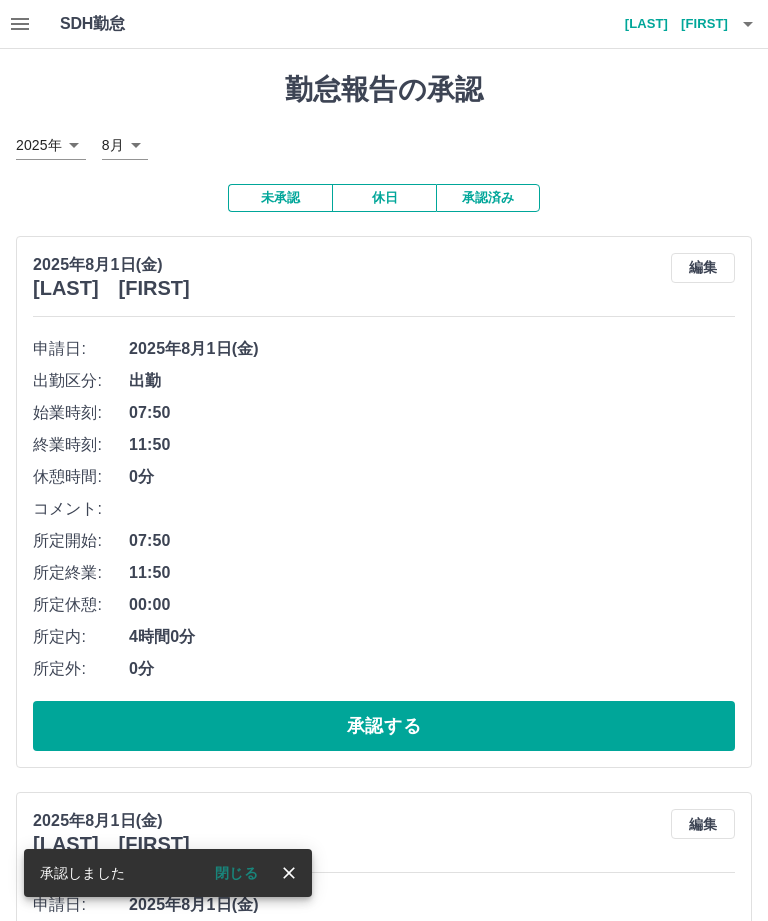 click on "承認する" at bounding box center (384, 726) 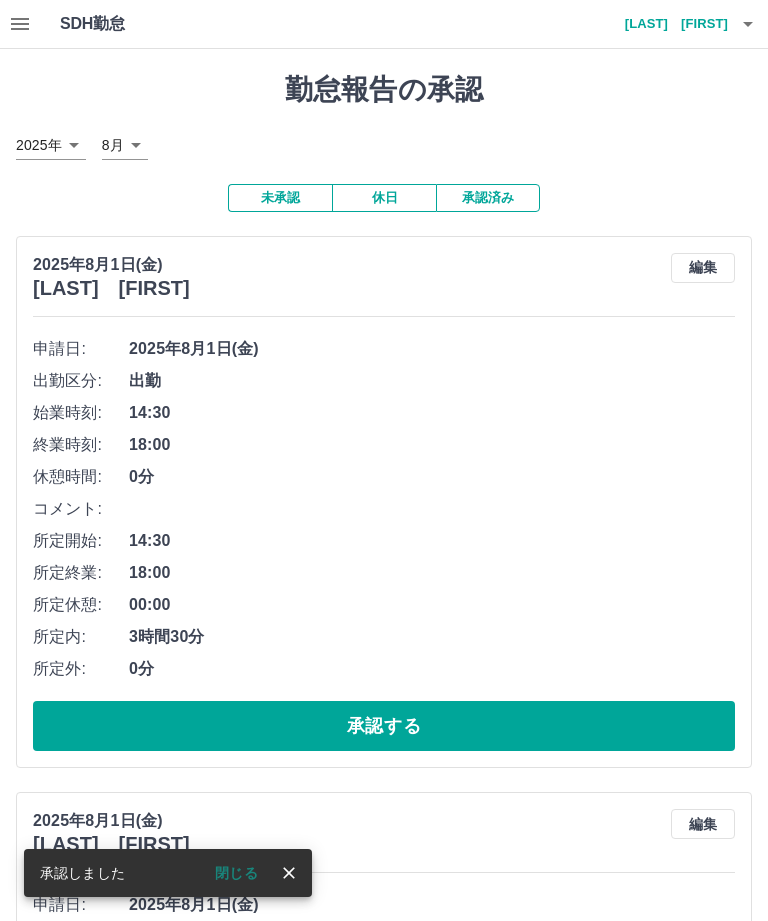 click on "承認する" at bounding box center [384, 726] 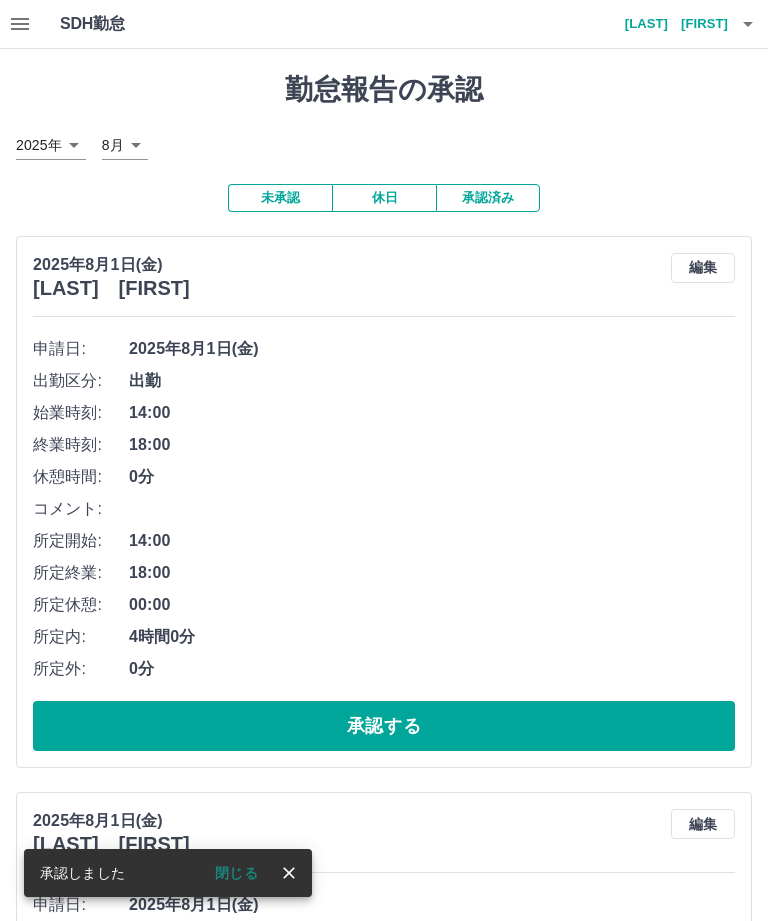 click on "承認する" at bounding box center [384, 726] 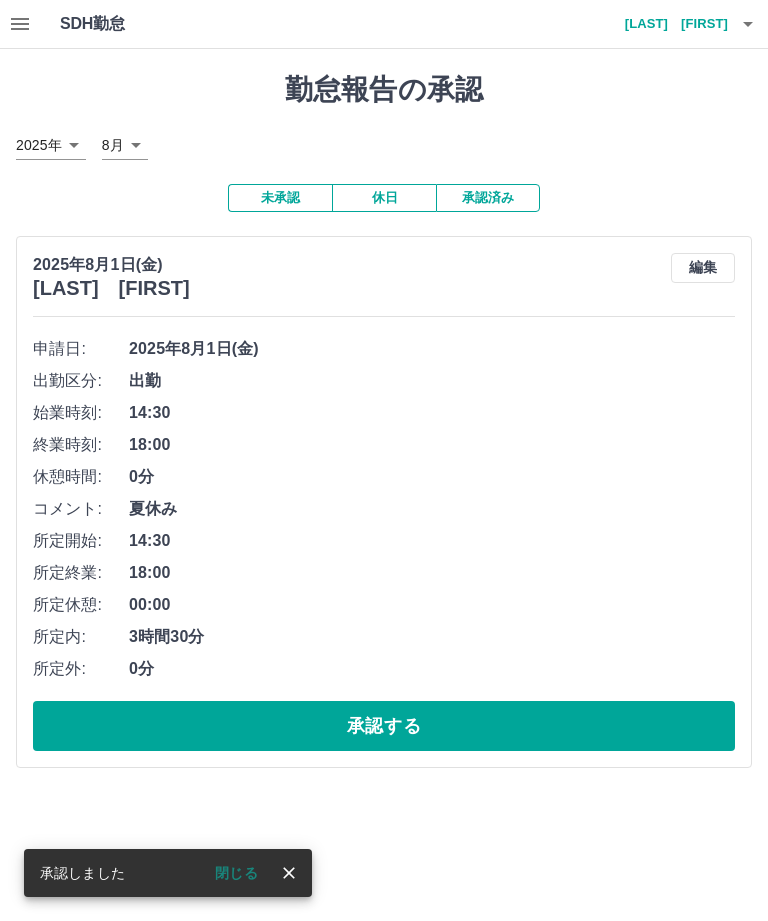 click on "承認する" at bounding box center (384, 726) 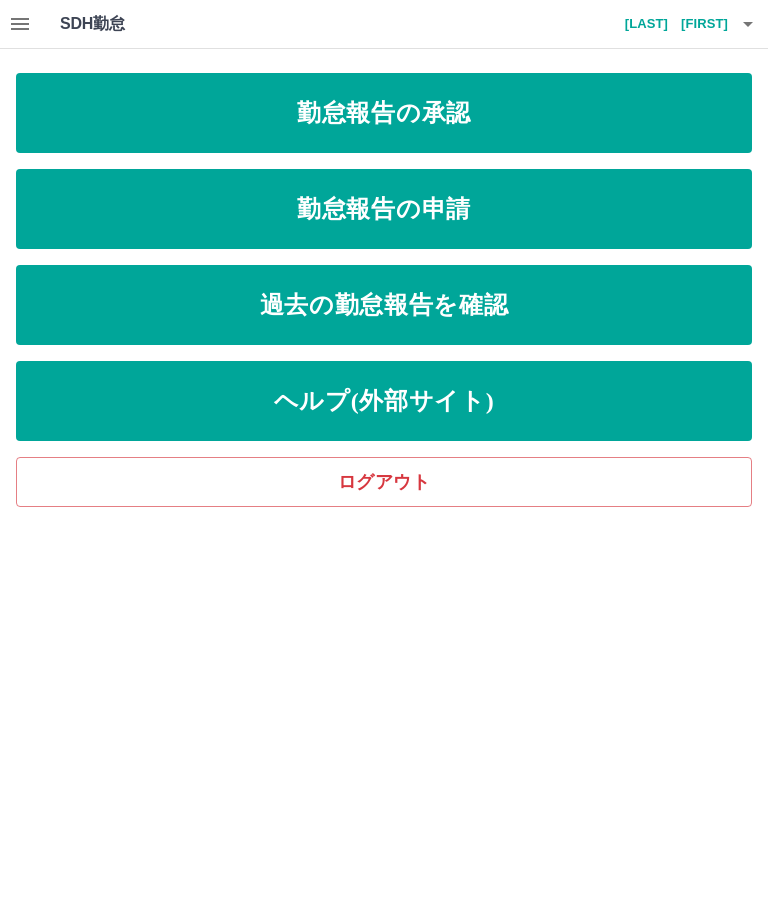 click on "ログアウト" at bounding box center [384, 482] 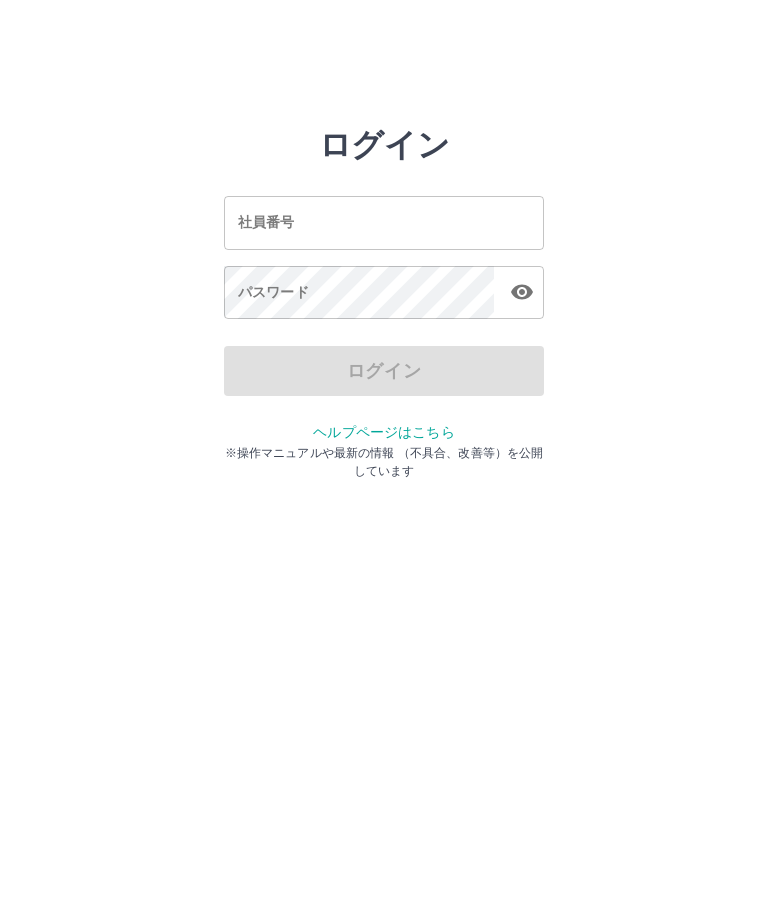 scroll, scrollTop: 0, scrollLeft: 0, axis: both 